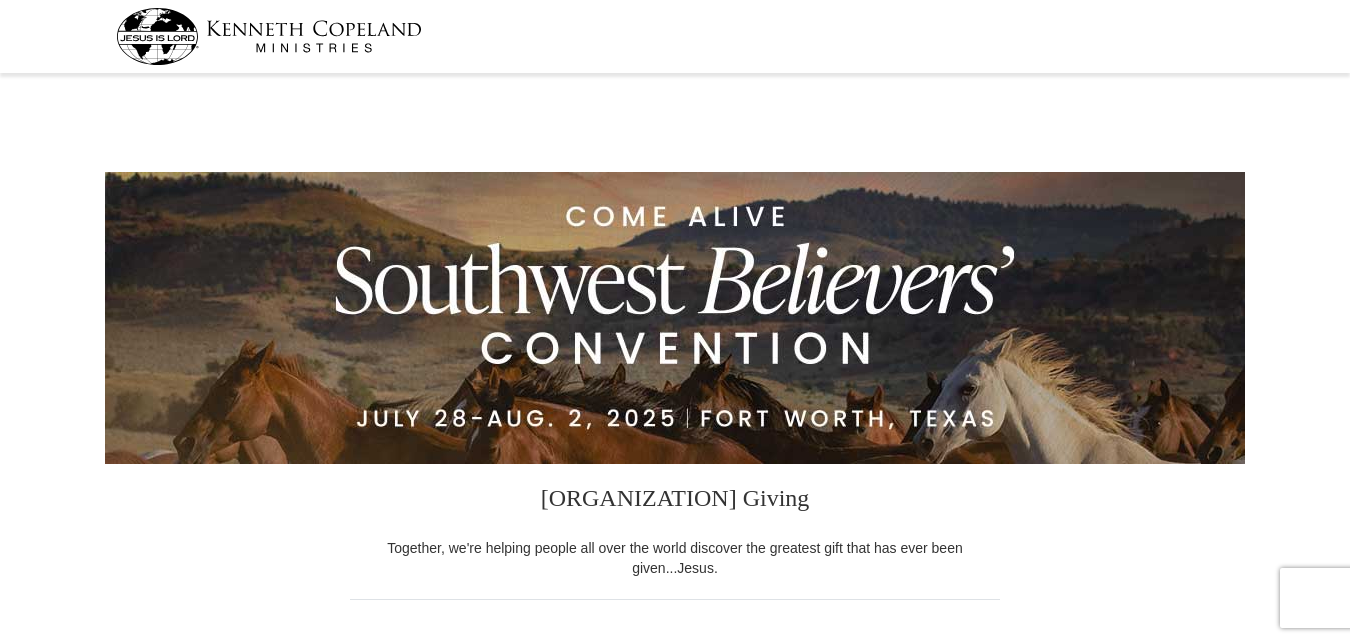select on "[STATE]" 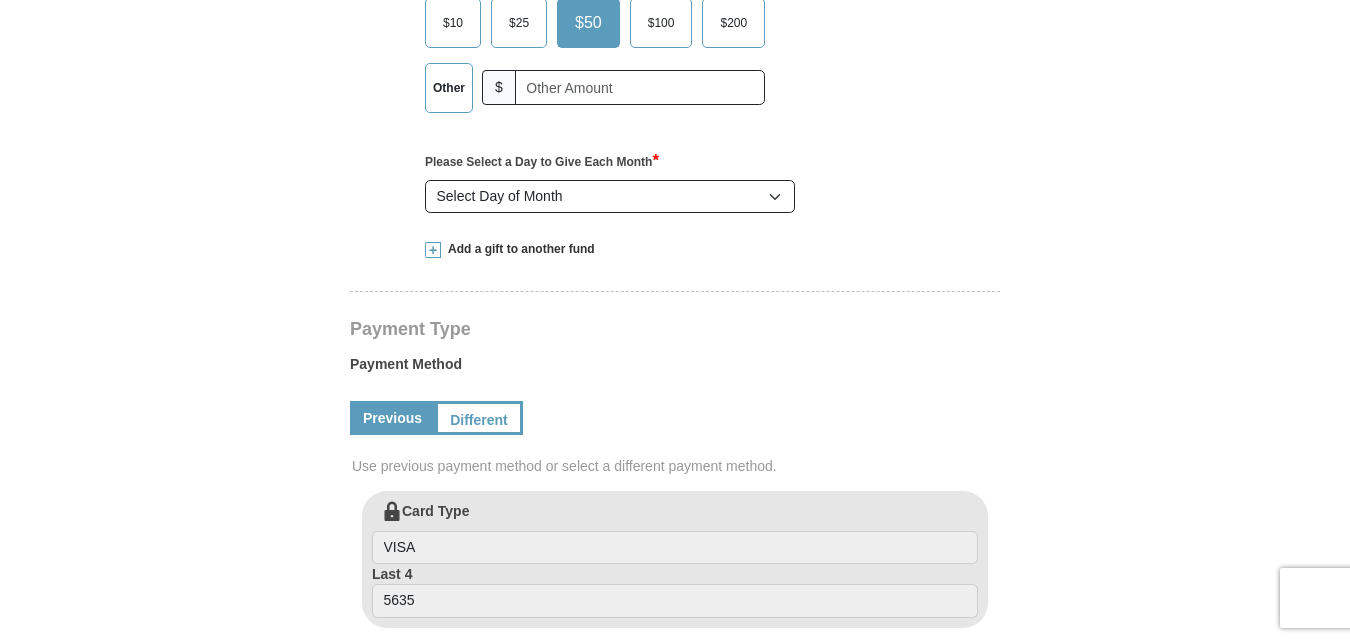 scroll, scrollTop: 520, scrollLeft: 0, axis: vertical 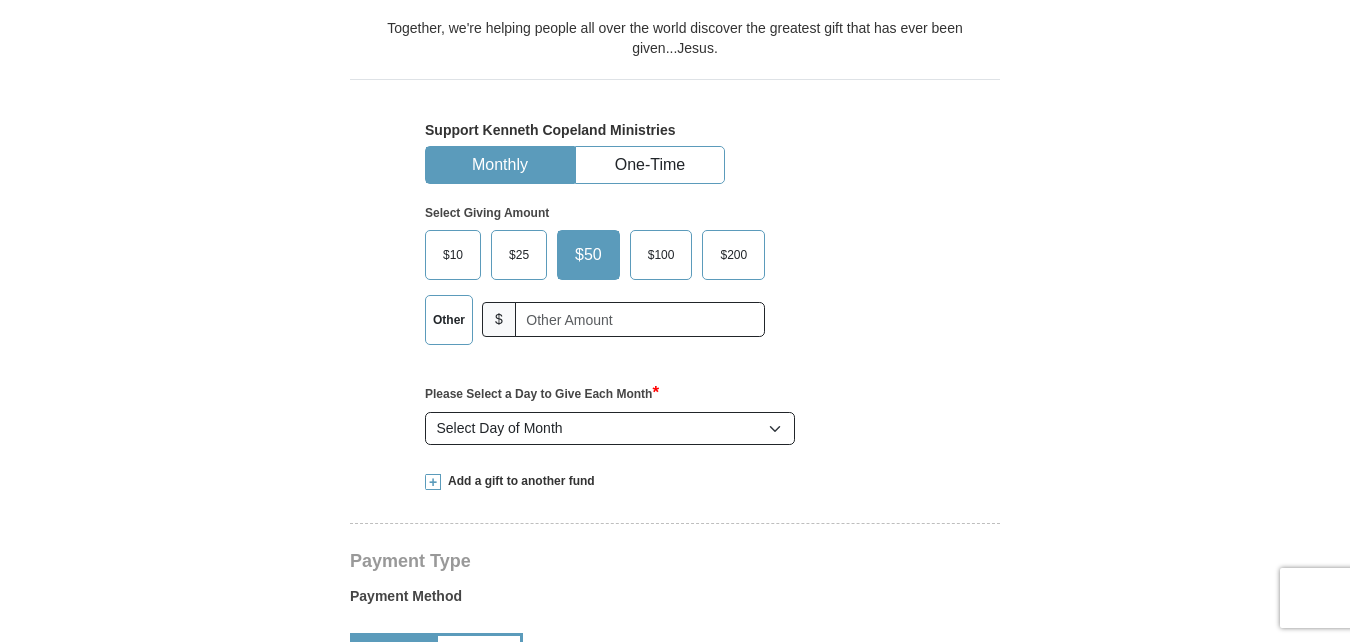 click on "Other" at bounding box center (449, 320) 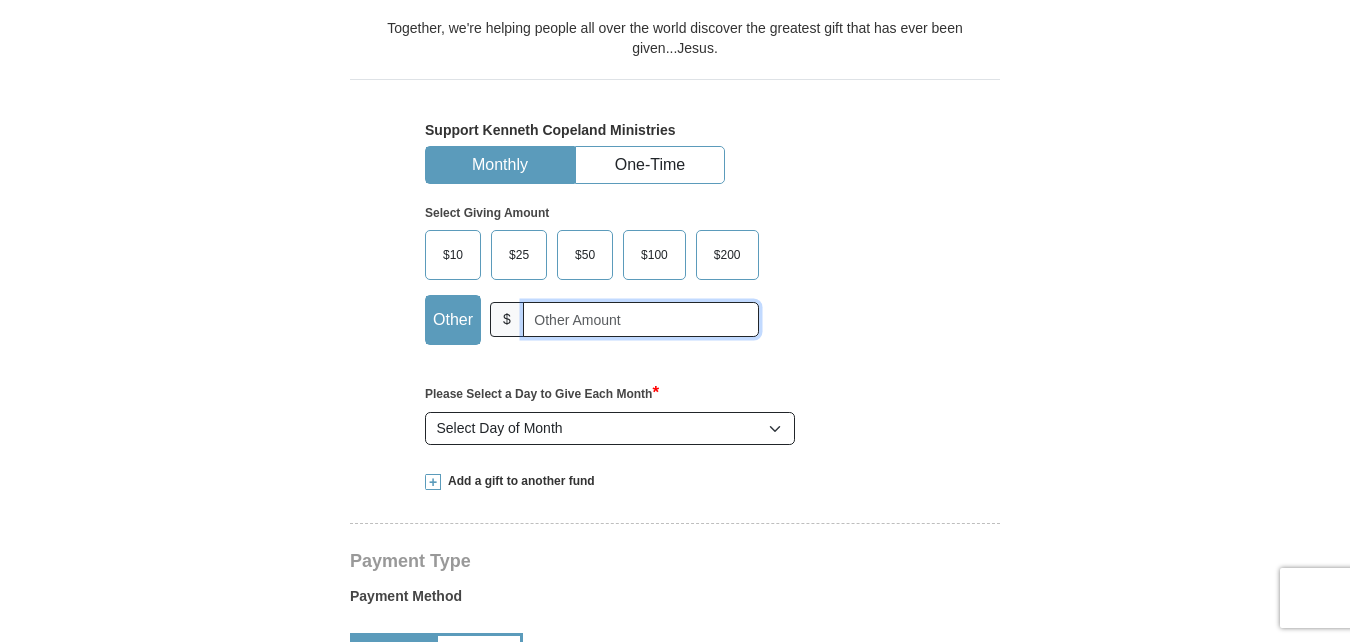 click at bounding box center [641, 319] 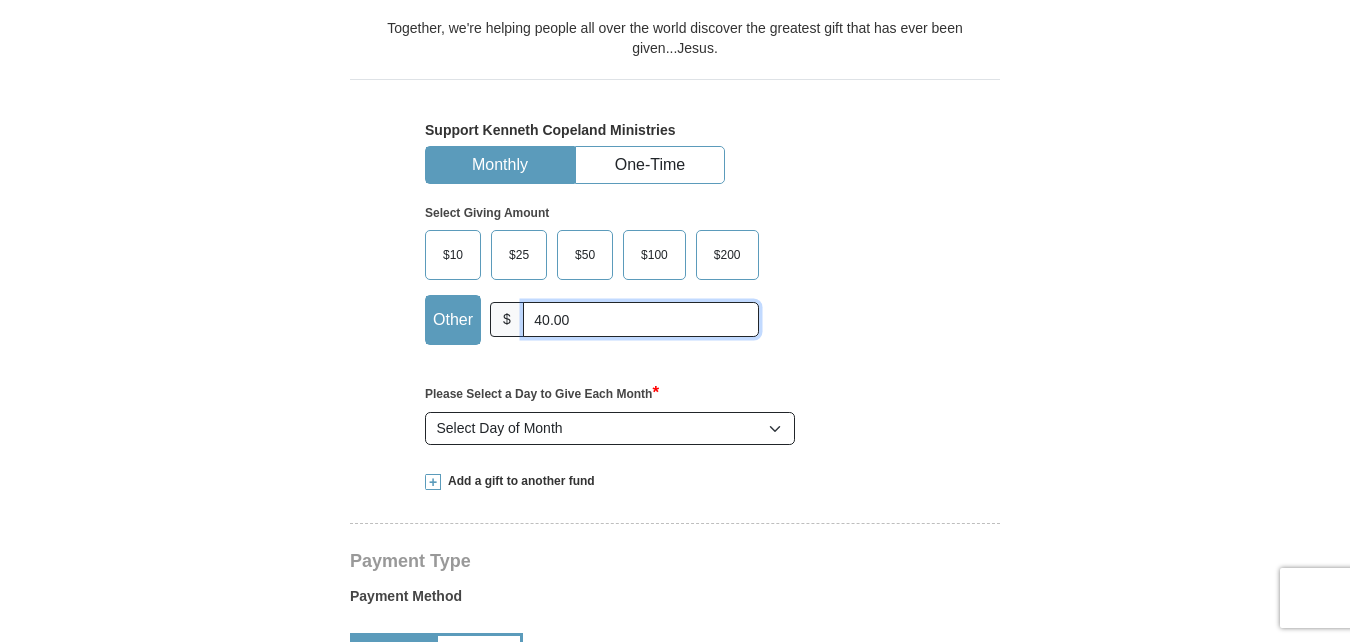 type on "40.00" 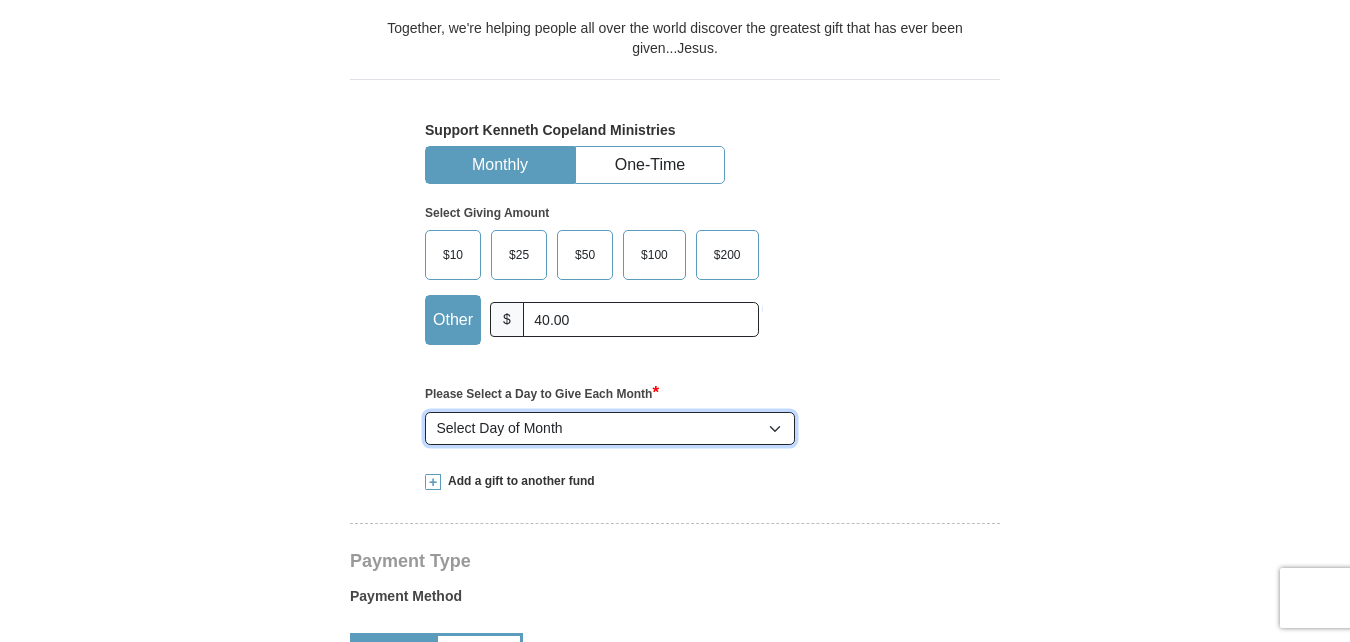 click on "Select Day of Month
1
2
3
4
5
6
7
8
9
10
11
12
13
14
15
16
17
18
19 20 21 22 23 24 25 26 27 28" at bounding box center [610, 429] 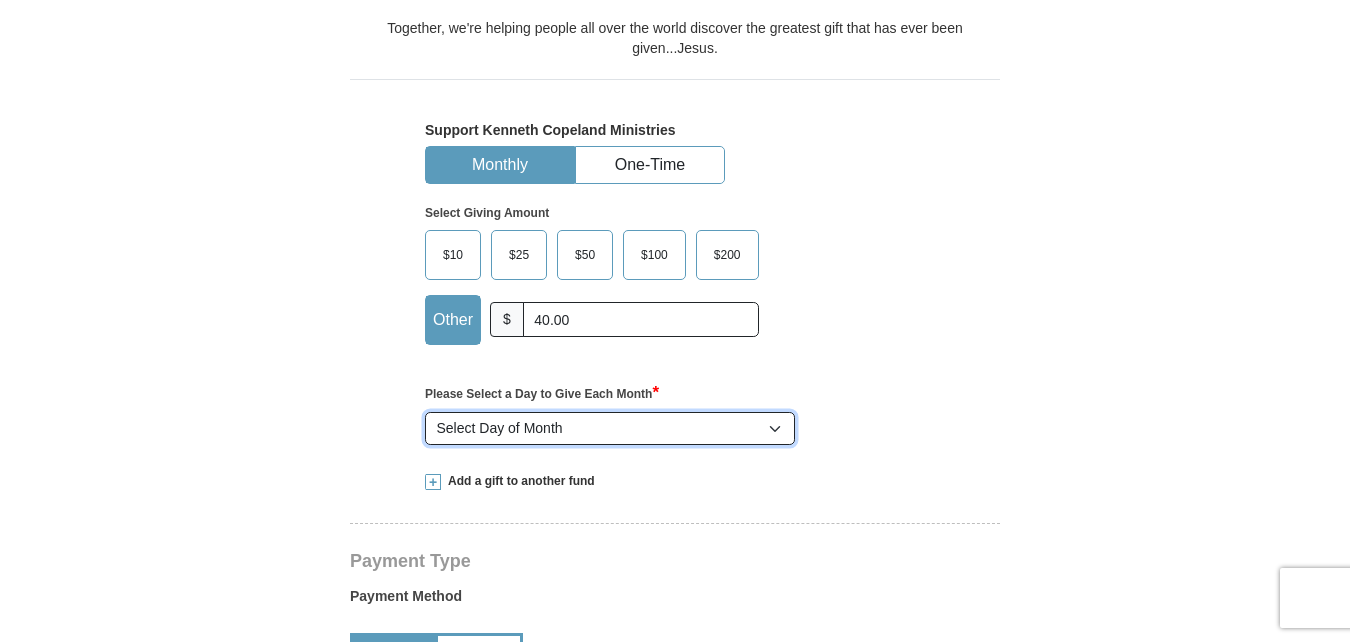 click on "Select Day of Month
1
2
3
4
5
6
7
8
9
10
11
12
13
14
15
16
17
18
19 20 21 22 23 24 25 26 27 28" at bounding box center [610, 429] 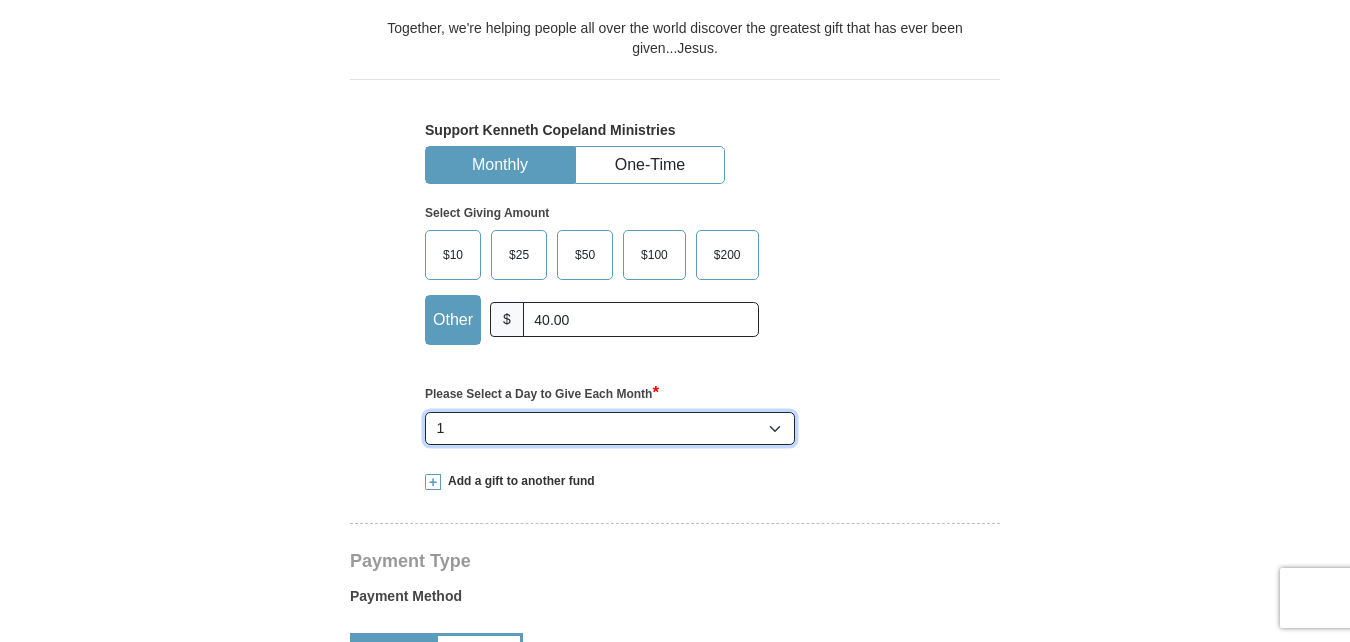 scroll, scrollTop: 1082, scrollLeft: 0, axis: vertical 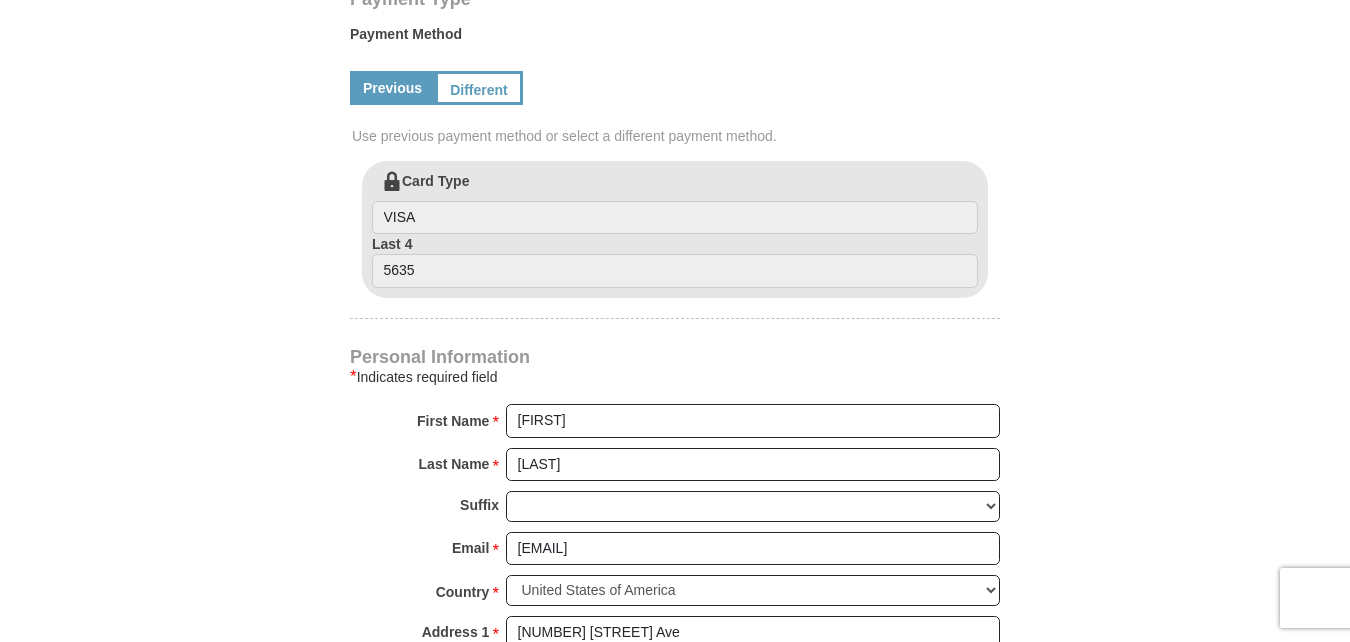 select on "17" 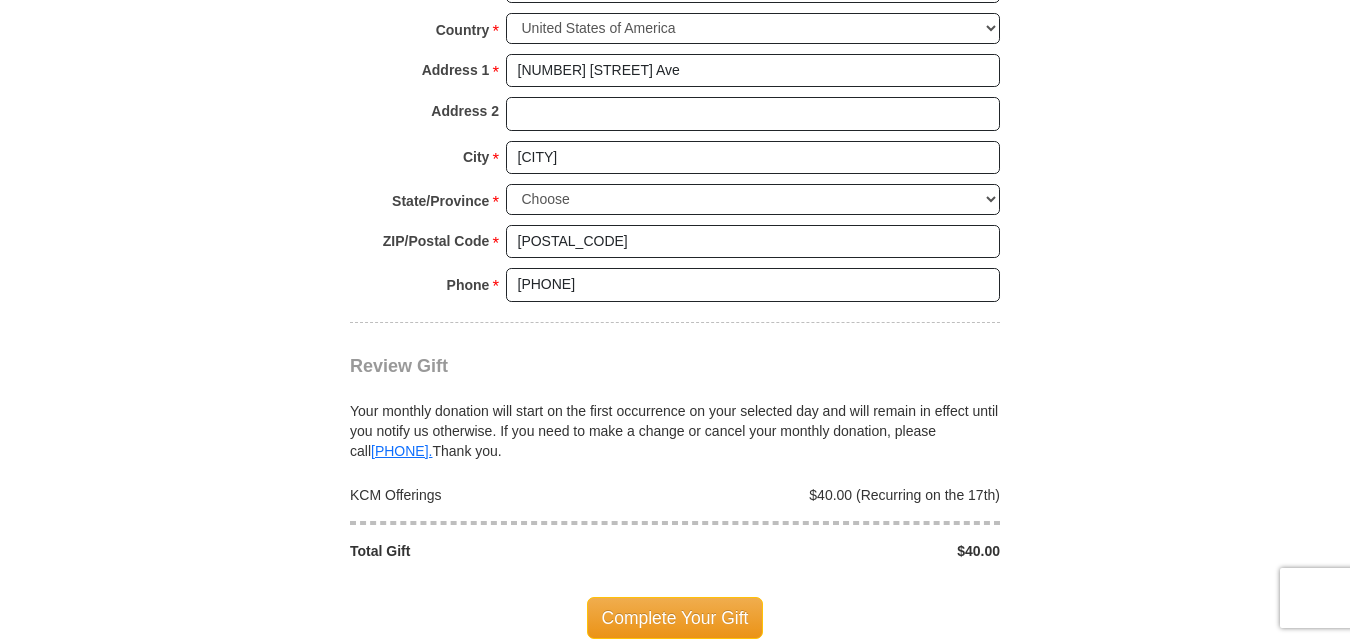 scroll, scrollTop: 2205, scrollLeft: 0, axis: vertical 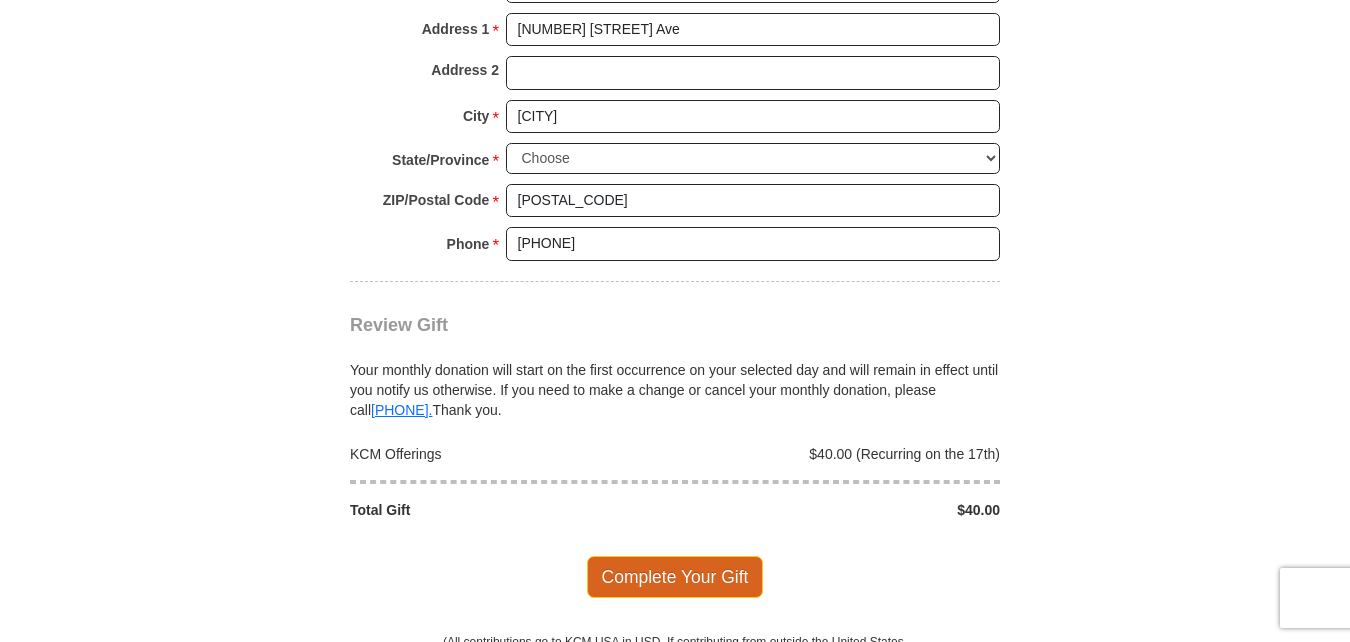 click on "Complete Your Gift" at bounding box center [675, 577] 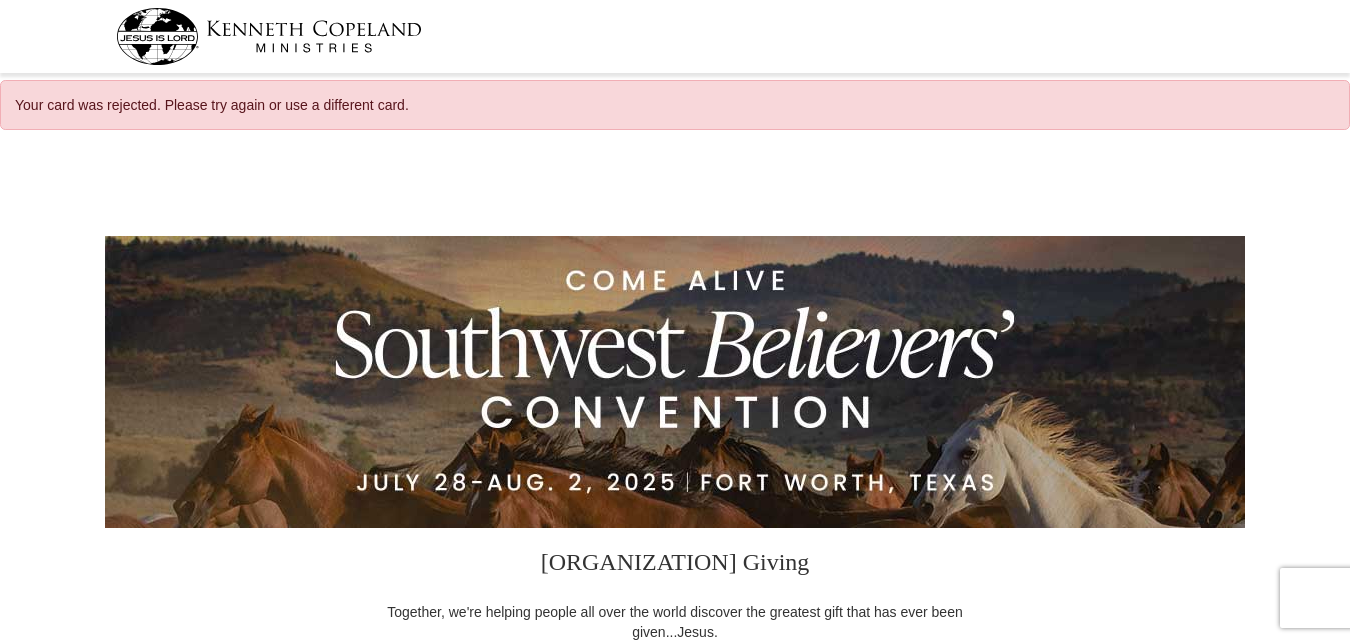 select on "[STATE]" 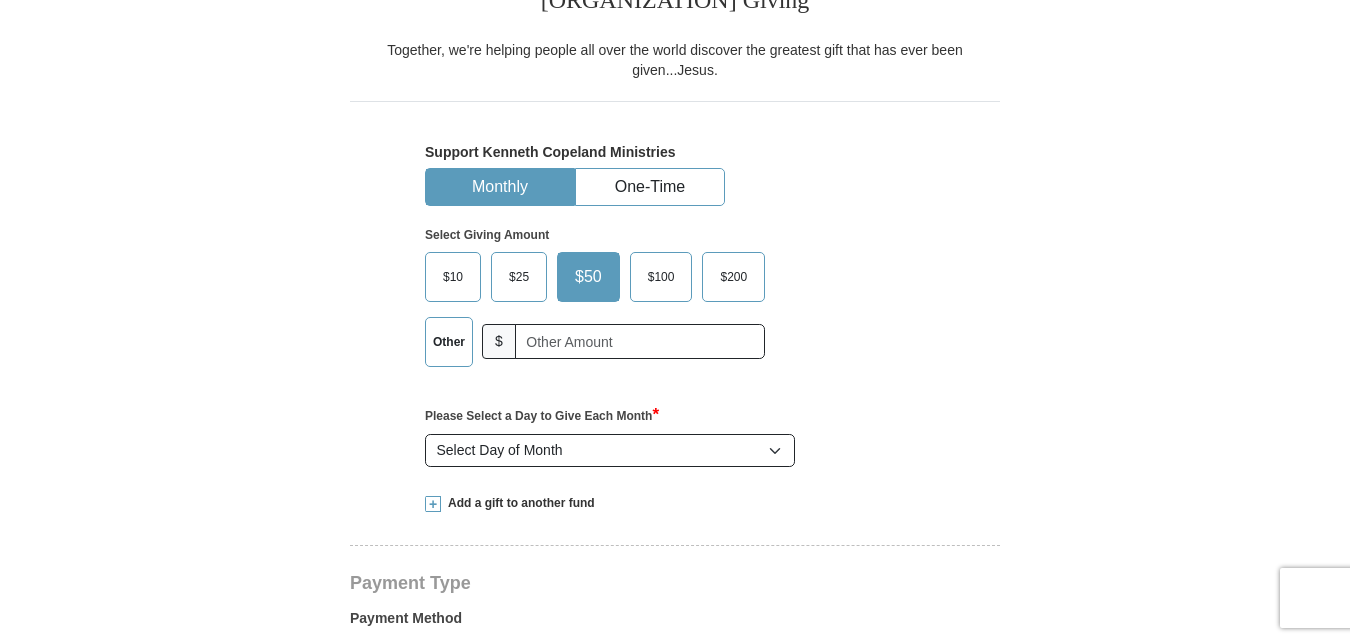 scroll, scrollTop: 1124, scrollLeft: 0, axis: vertical 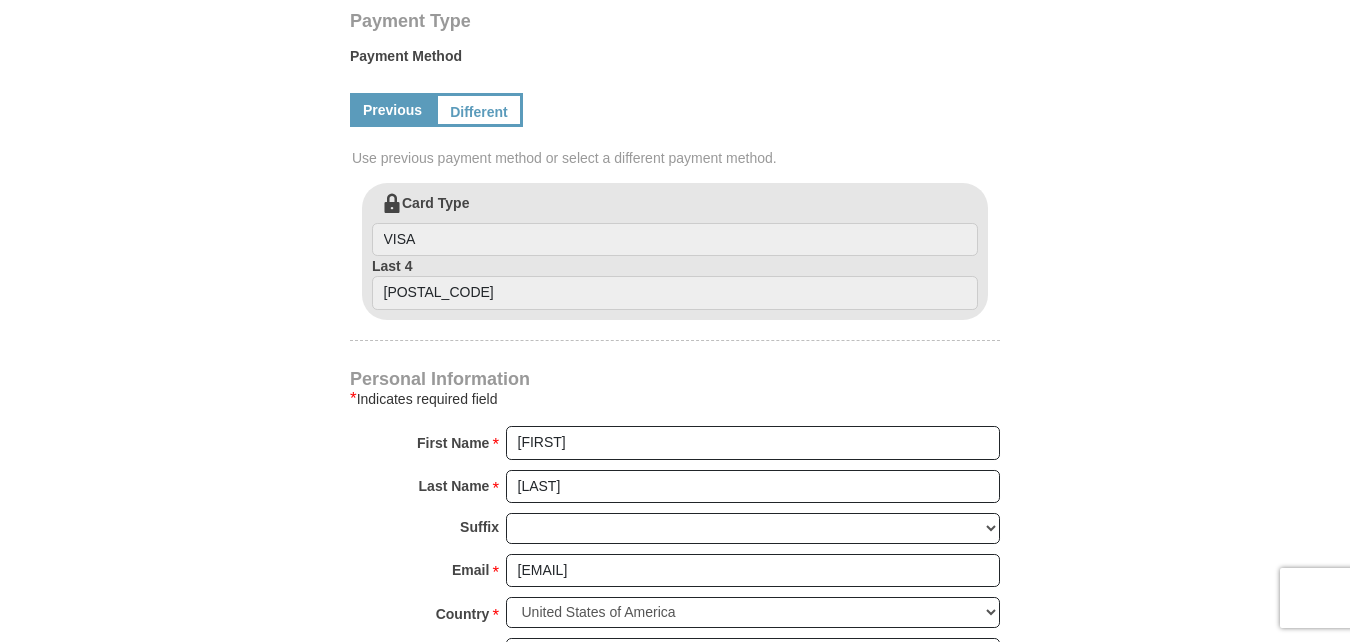 click on "Previous" at bounding box center [392, 110] 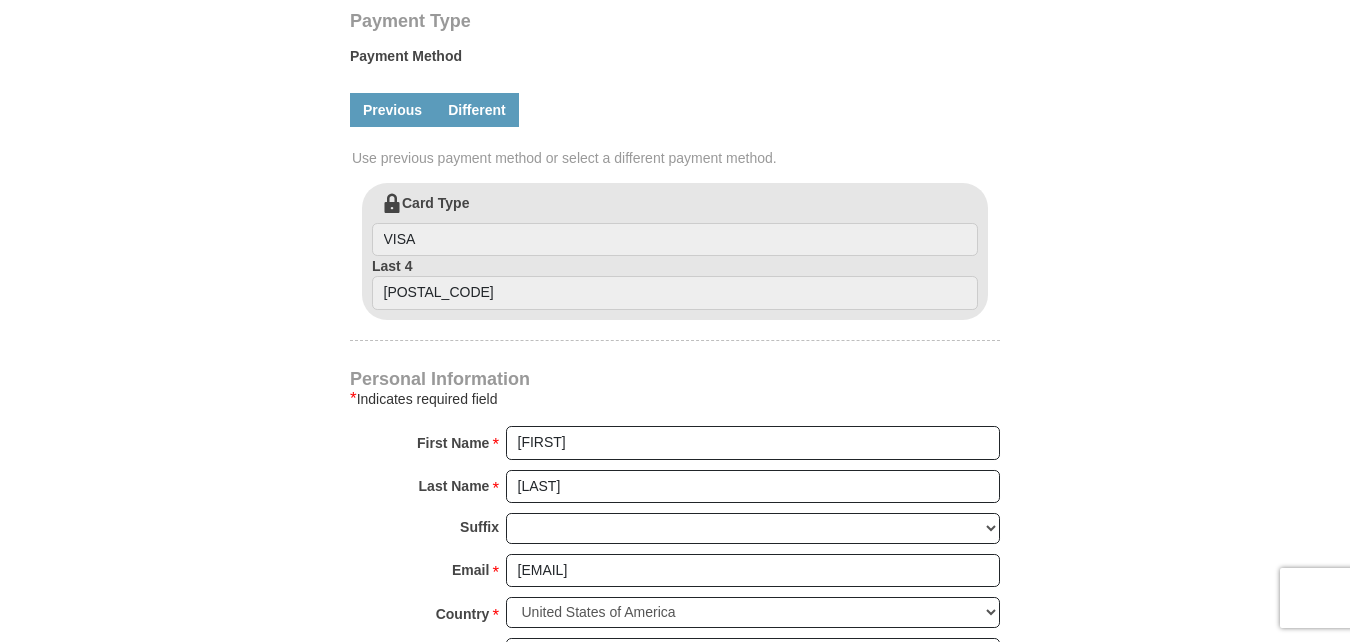 click on "Different" at bounding box center (477, 110) 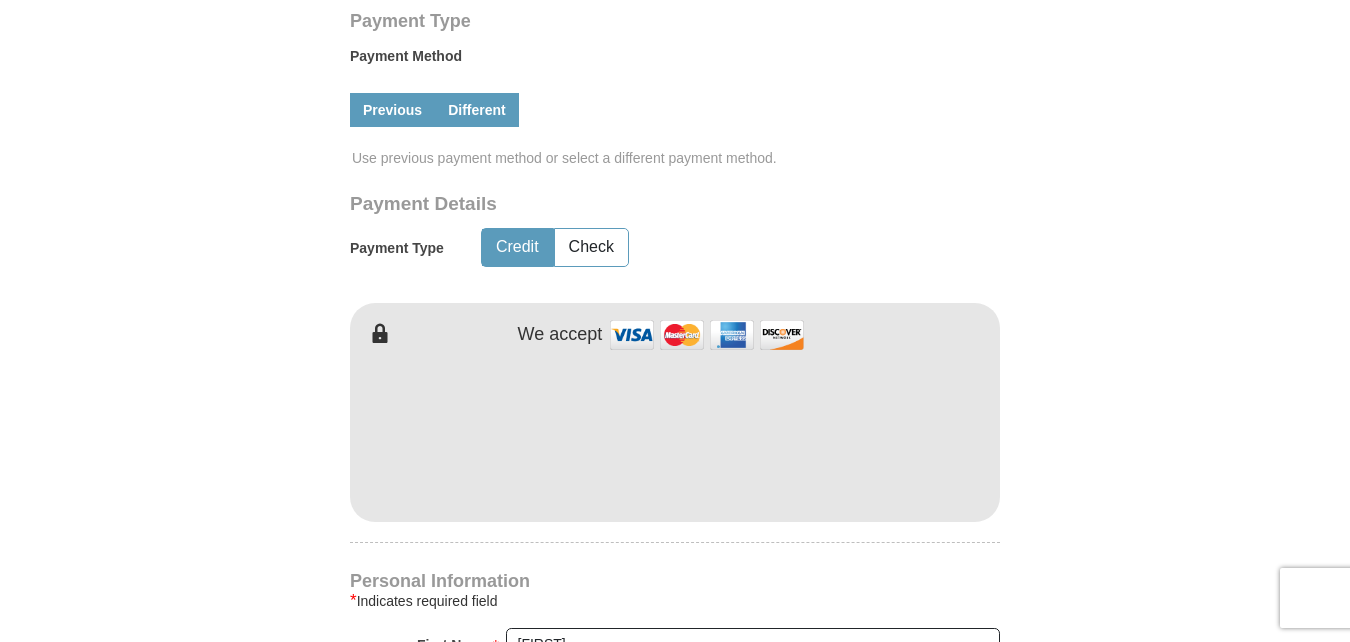 click on "Previous" at bounding box center (392, 110) 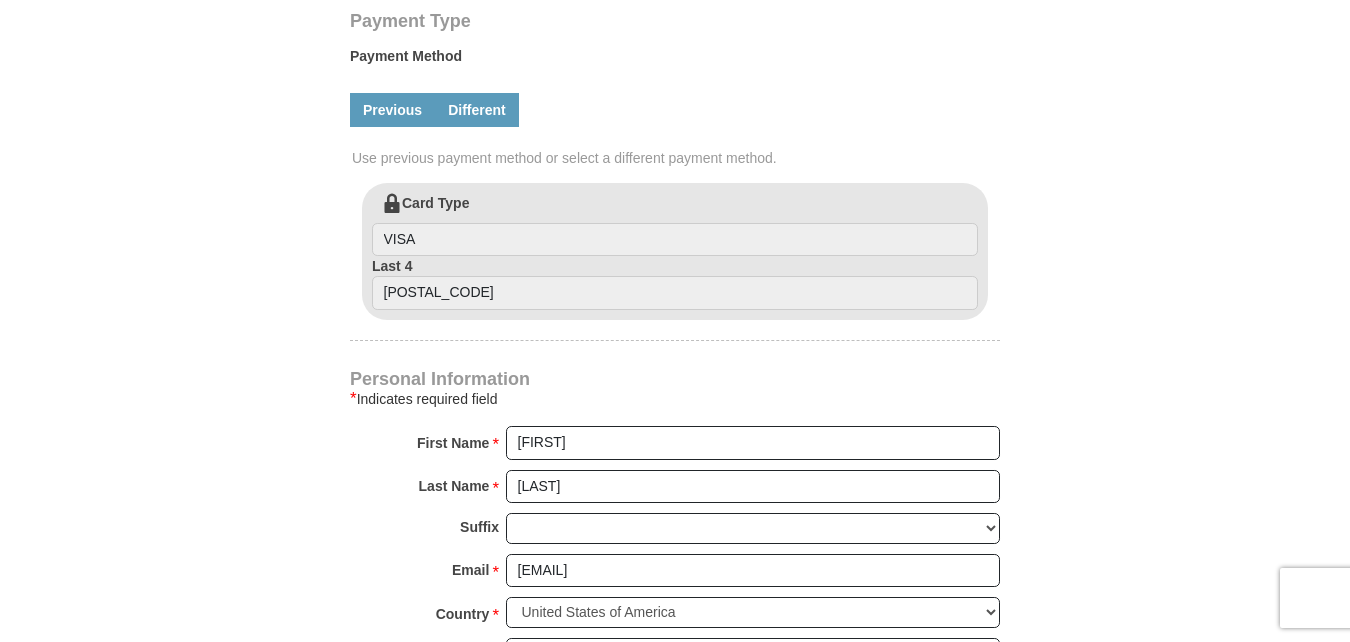 click on "Different" at bounding box center [477, 110] 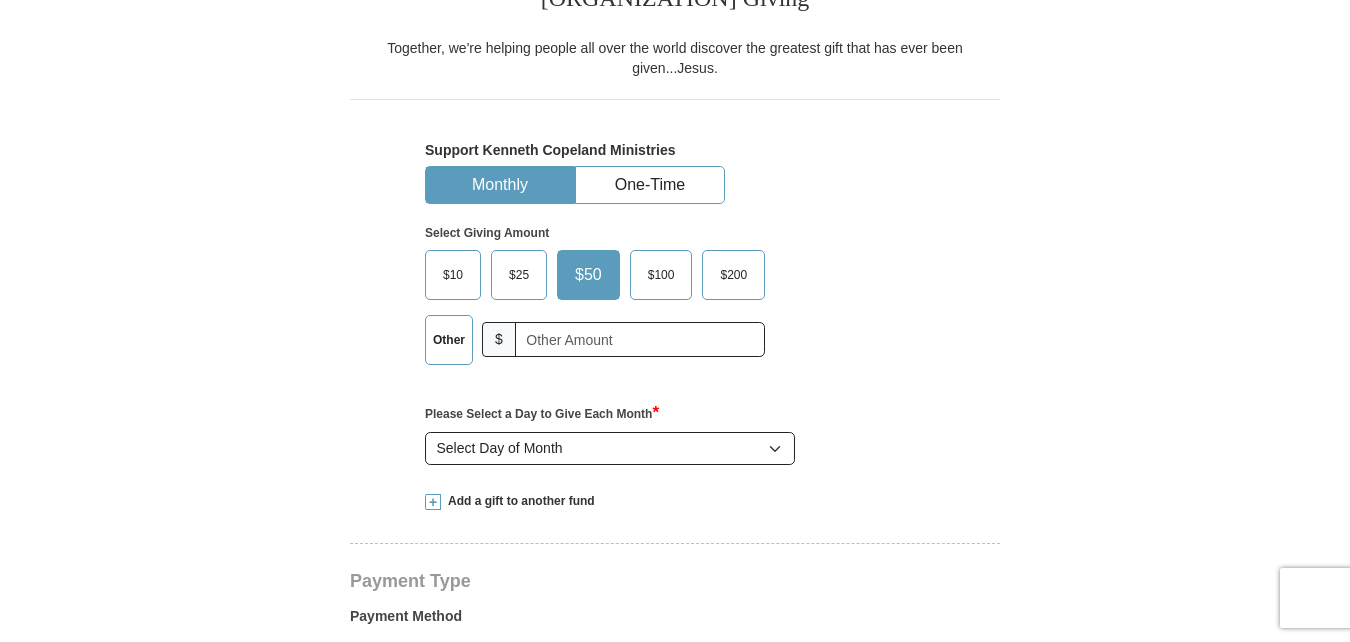 scroll, scrollTop: 524, scrollLeft: 0, axis: vertical 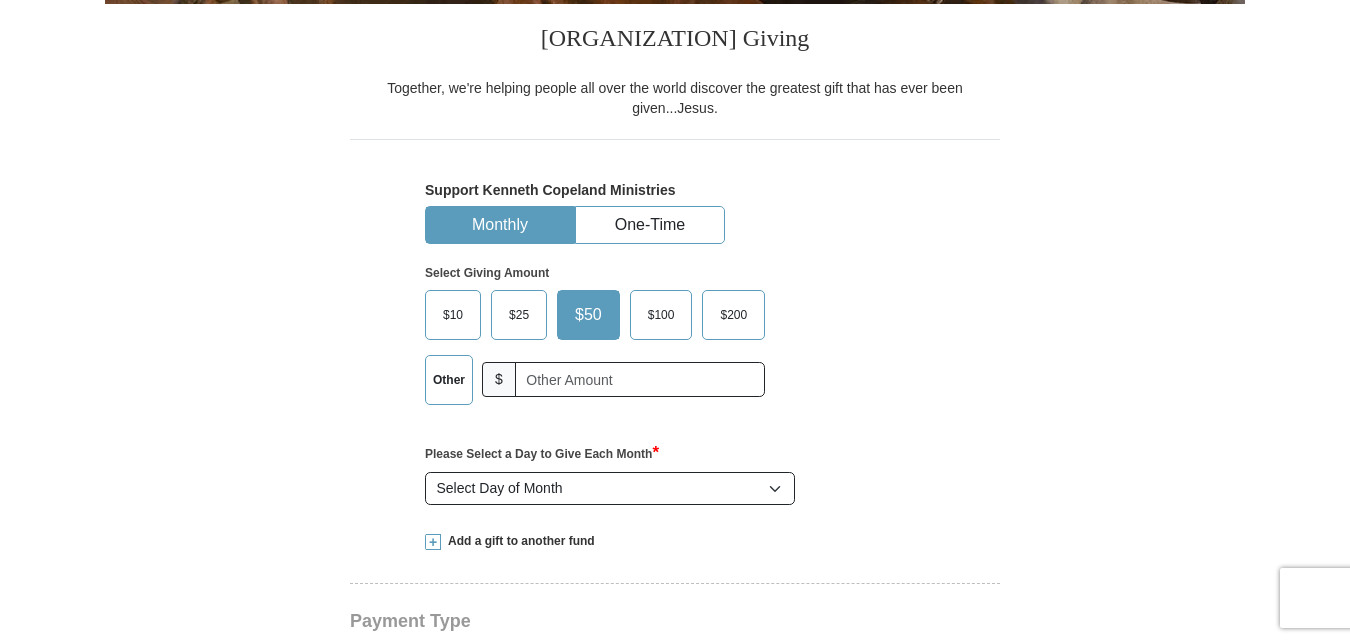 click on "Other" at bounding box center (449, 380) 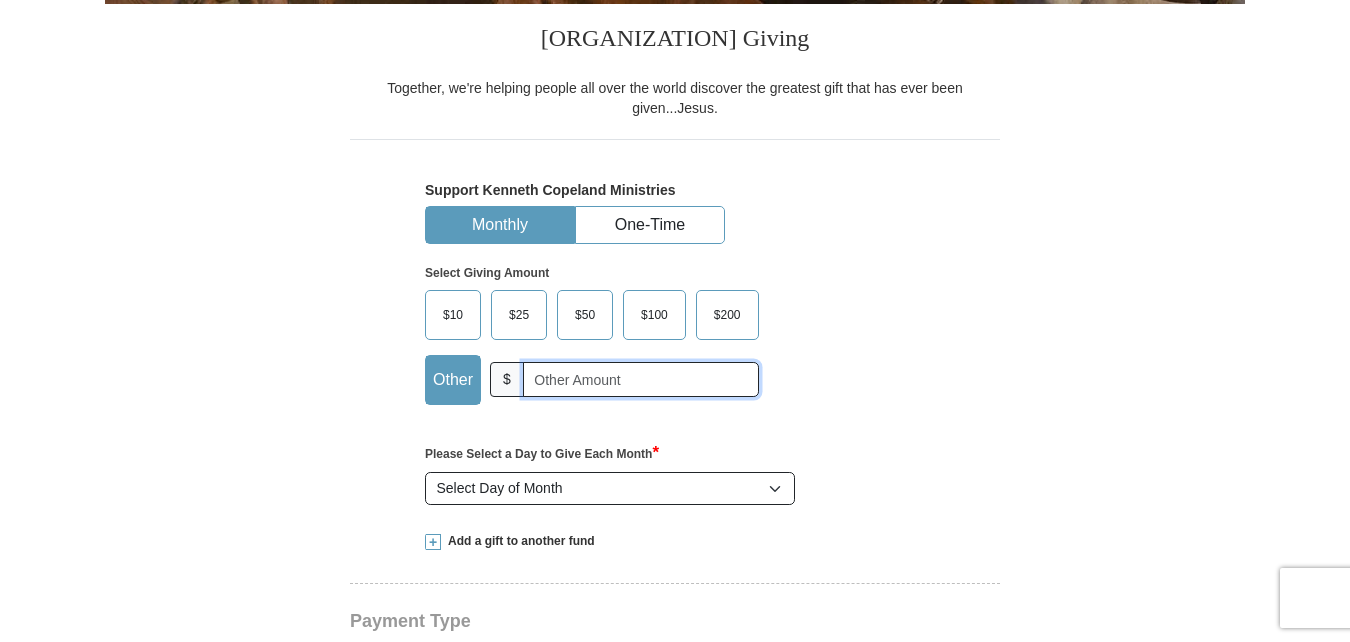 click at bounding box center [641, 379] 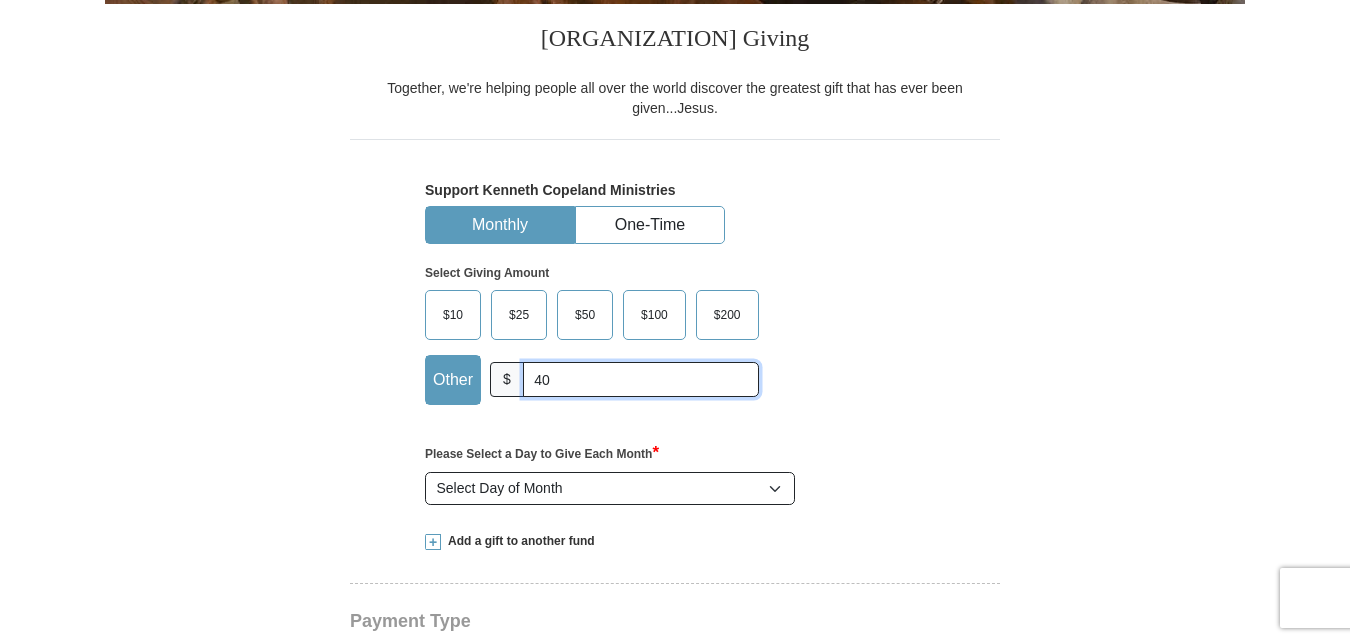 type on "40" 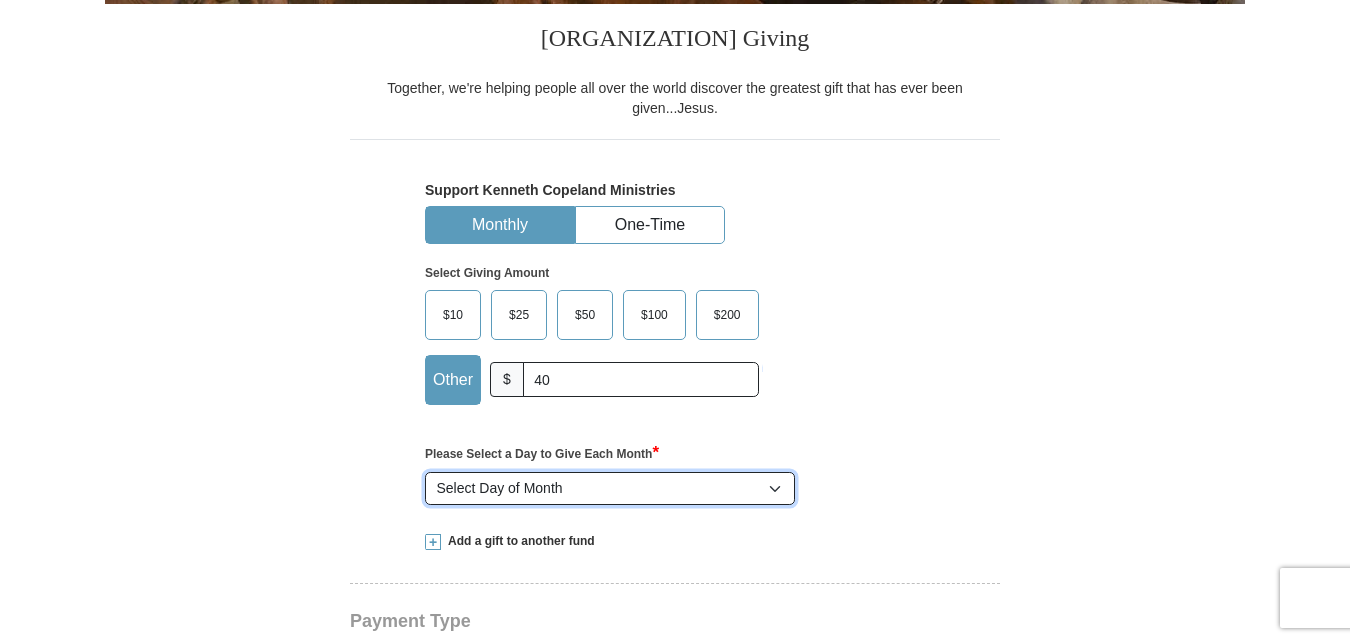 click on "Select Day of Month
1
2
3
4
5
6
7
8
9
10
11
12
13
14
15
16
17
18
19 20 21 22 23 24 25 26 27 28" at bounding box center (610, 489) 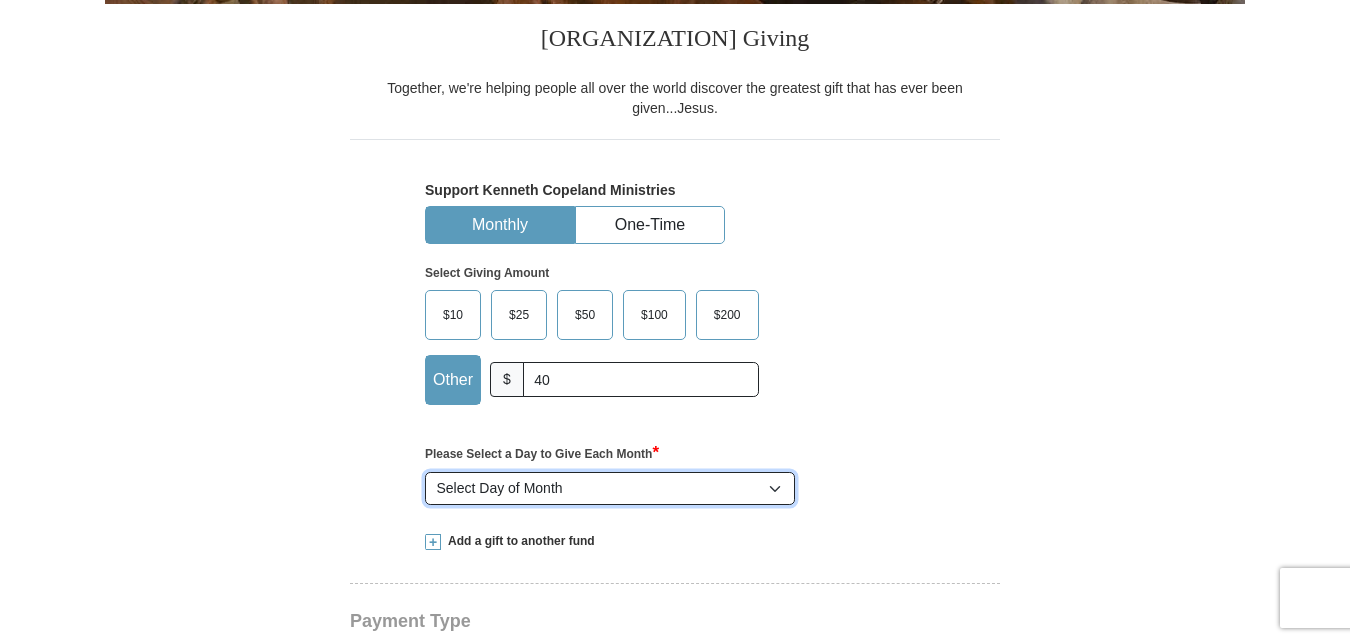 select on "17" 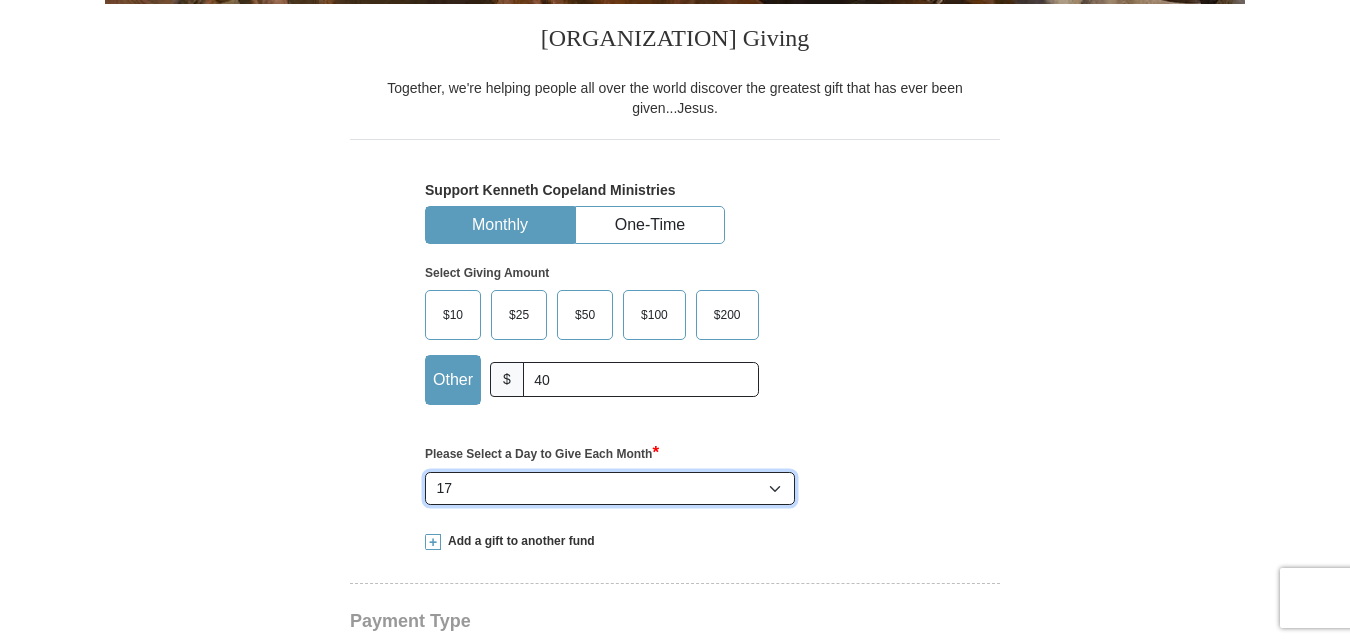 click on "Select Day of Month
1
2
3
4
5
6
7
8
9
10
11
12
13
14
15
16
17
18
19 20 21 22 23 24 25 26 27 28" at bounding box center (610, 489) 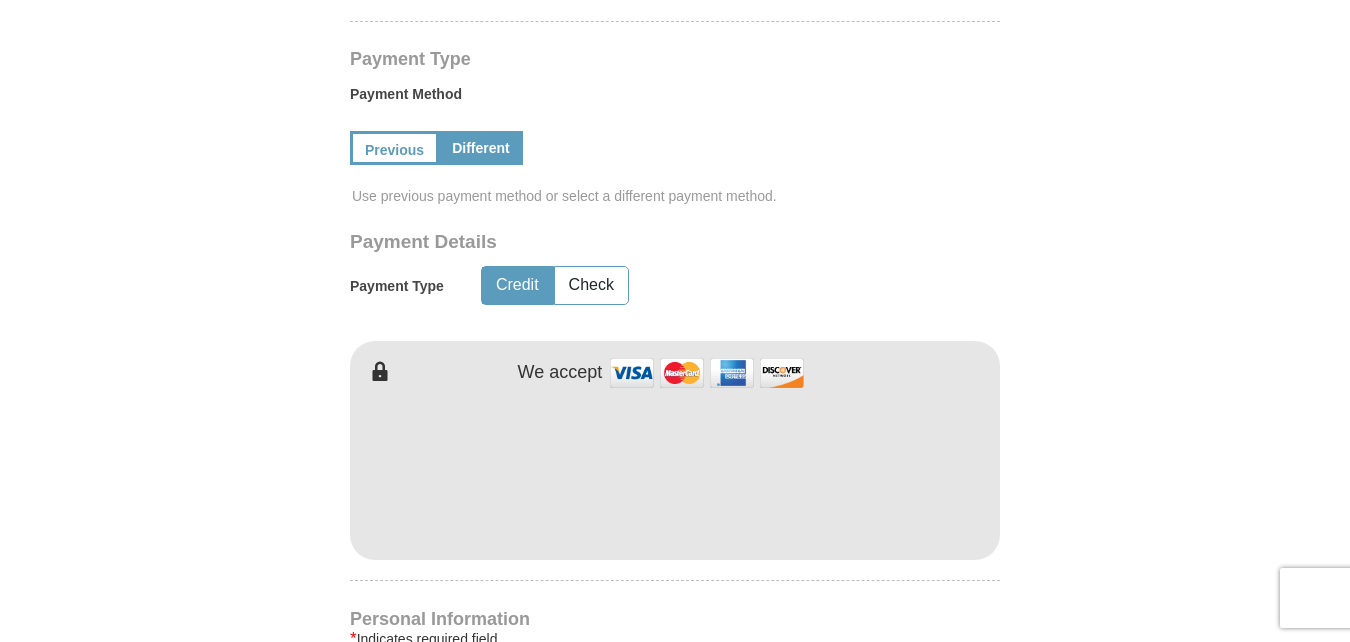 scroll, scrollTop: 1648, scrollLeft: 0, axis: vertical 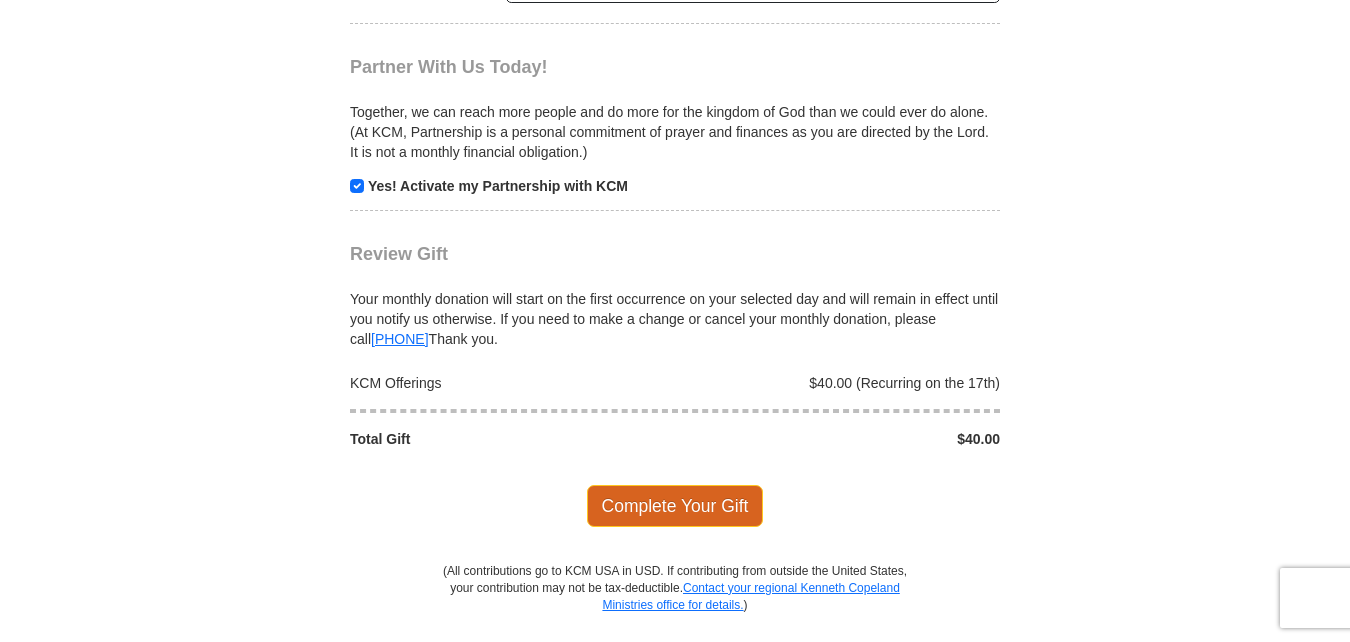 click on "Complete Your Gift" at bounding box center [675, 506] 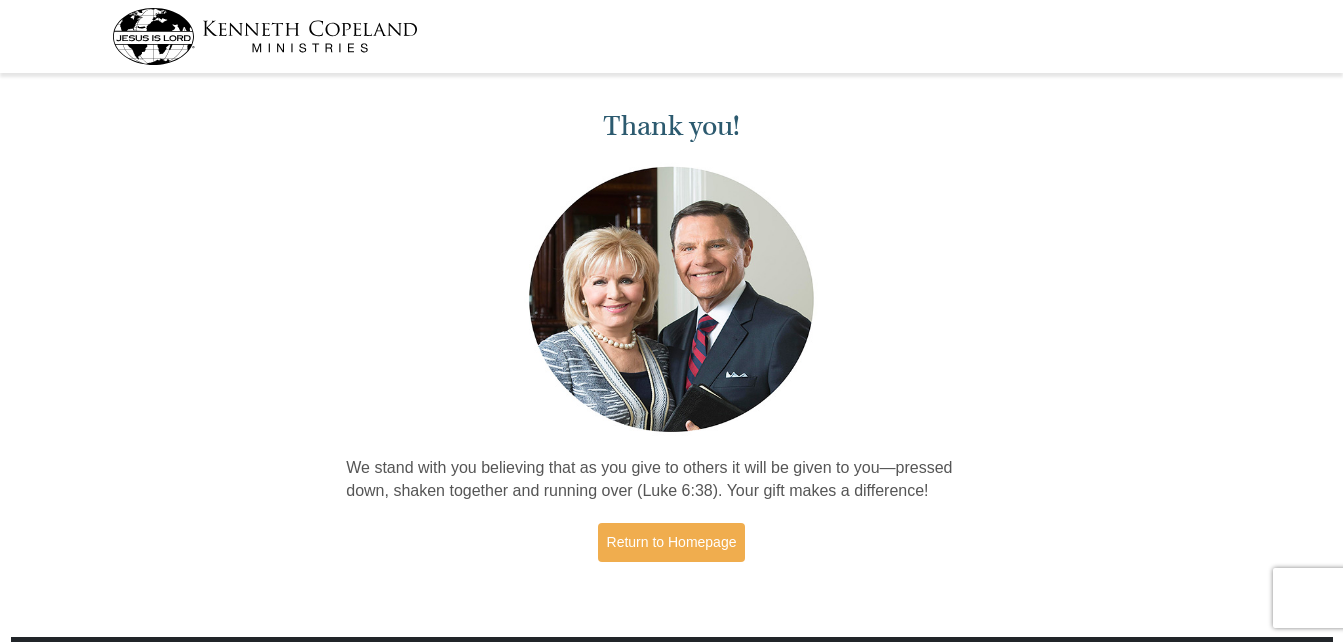 scroll, scrollTop: 0, scrollLeft: 0, axis: both 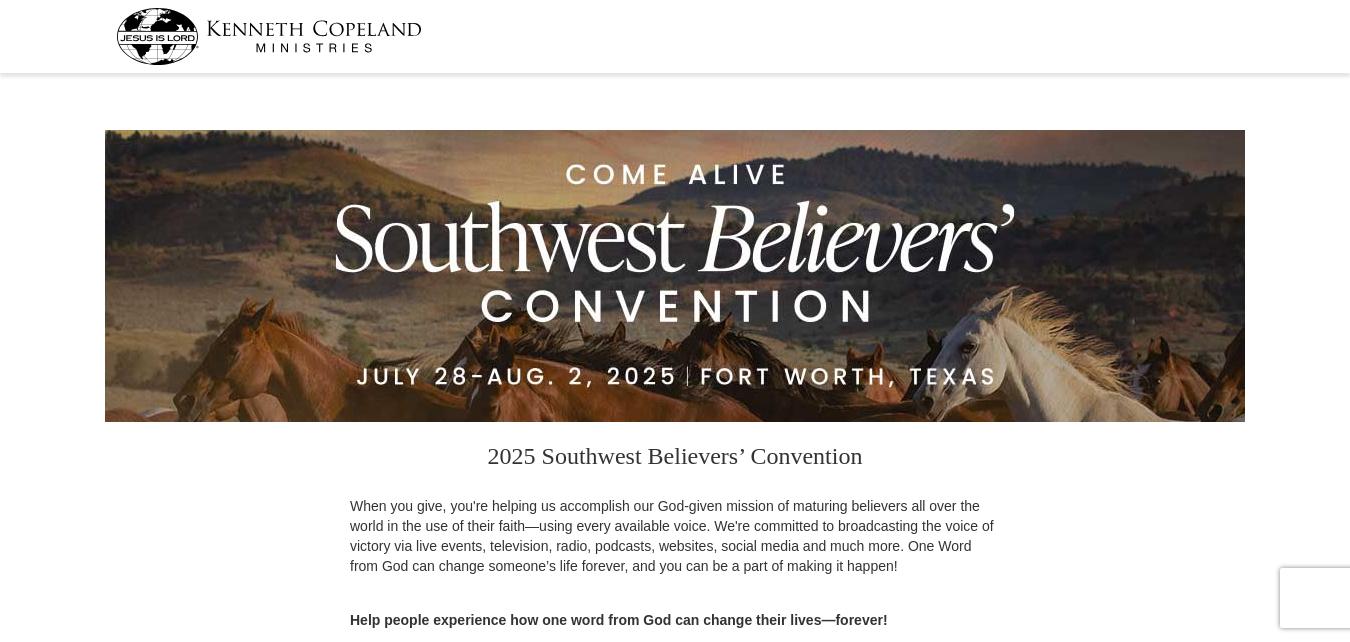 select on "[STATE]" 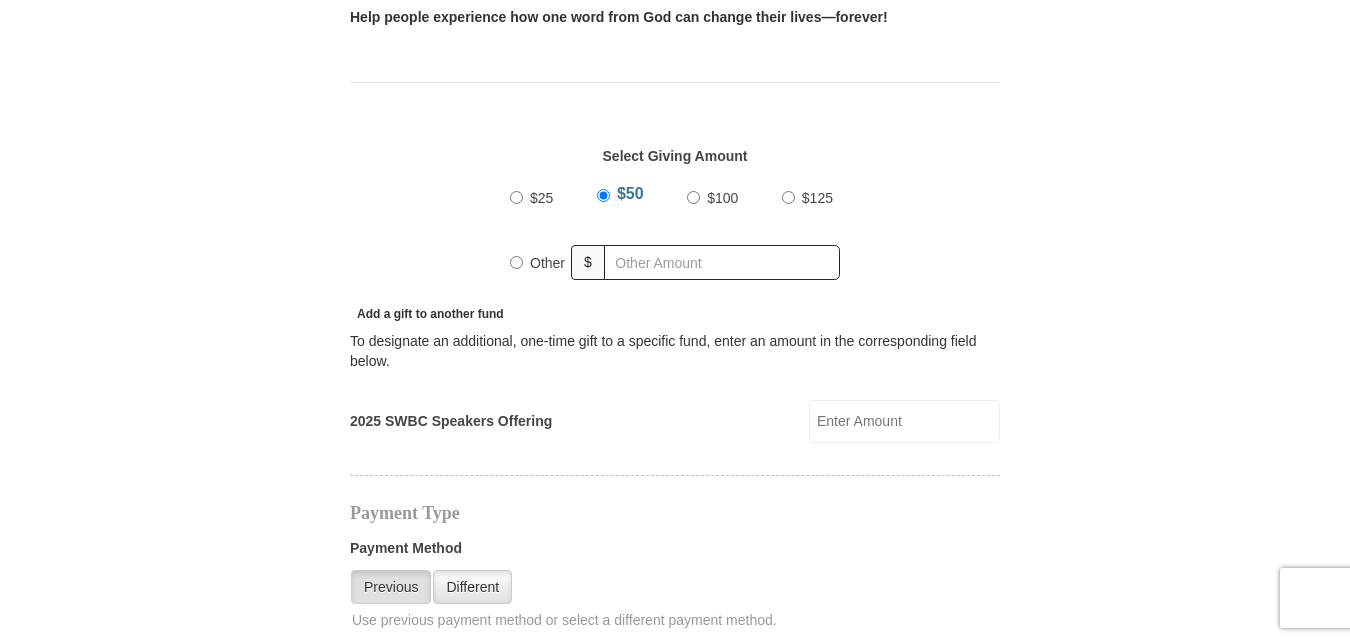 scroll, scrollTop: 600, scrollLeft: 0, axis: vertical 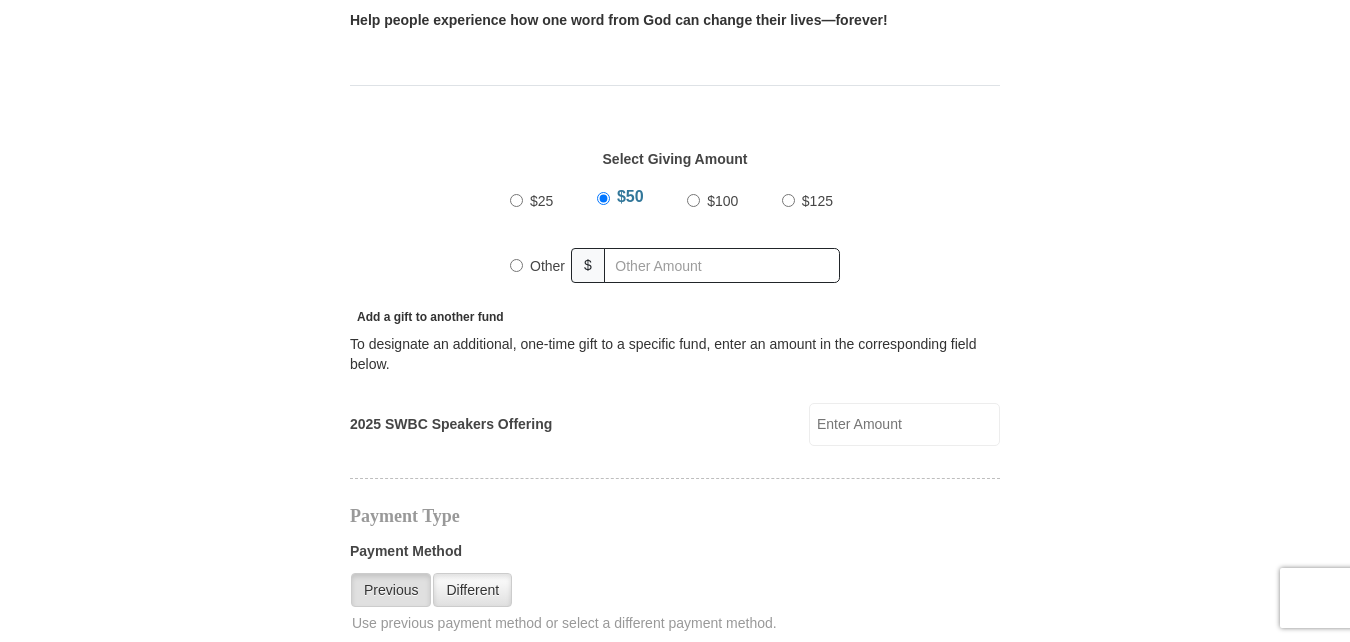 click on "2025 SWBC Speakers Offering" at bounding box center (904, 424) 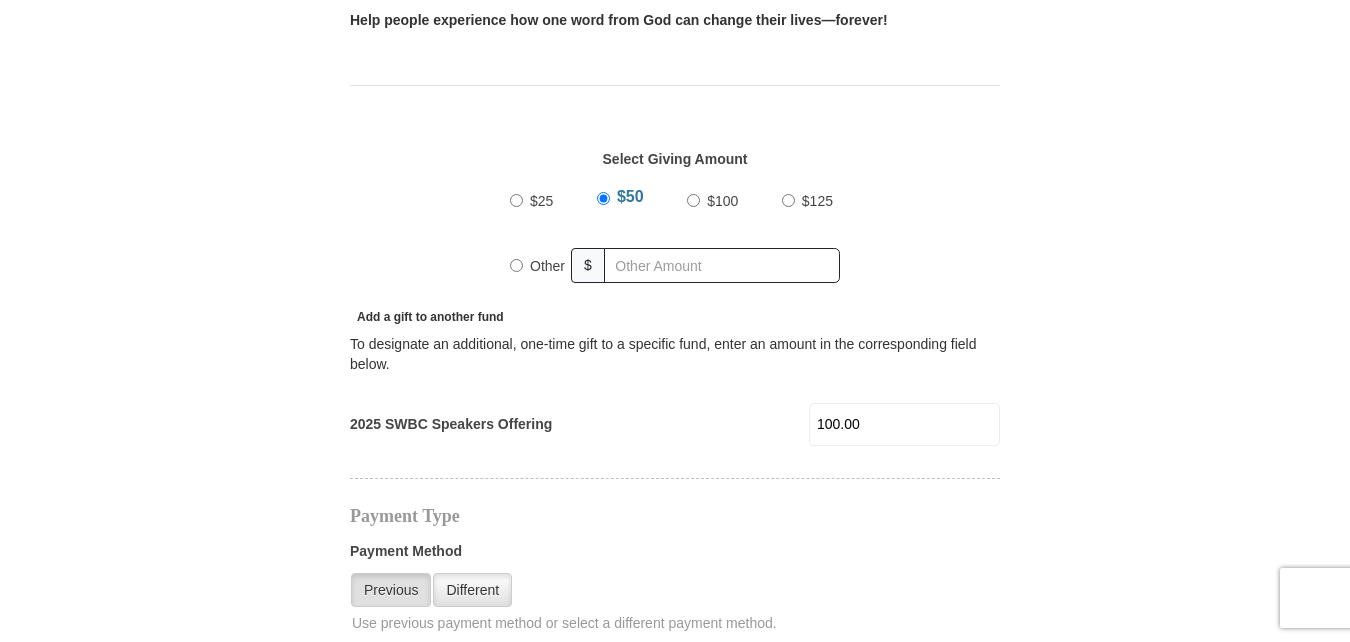 type on "100.00" 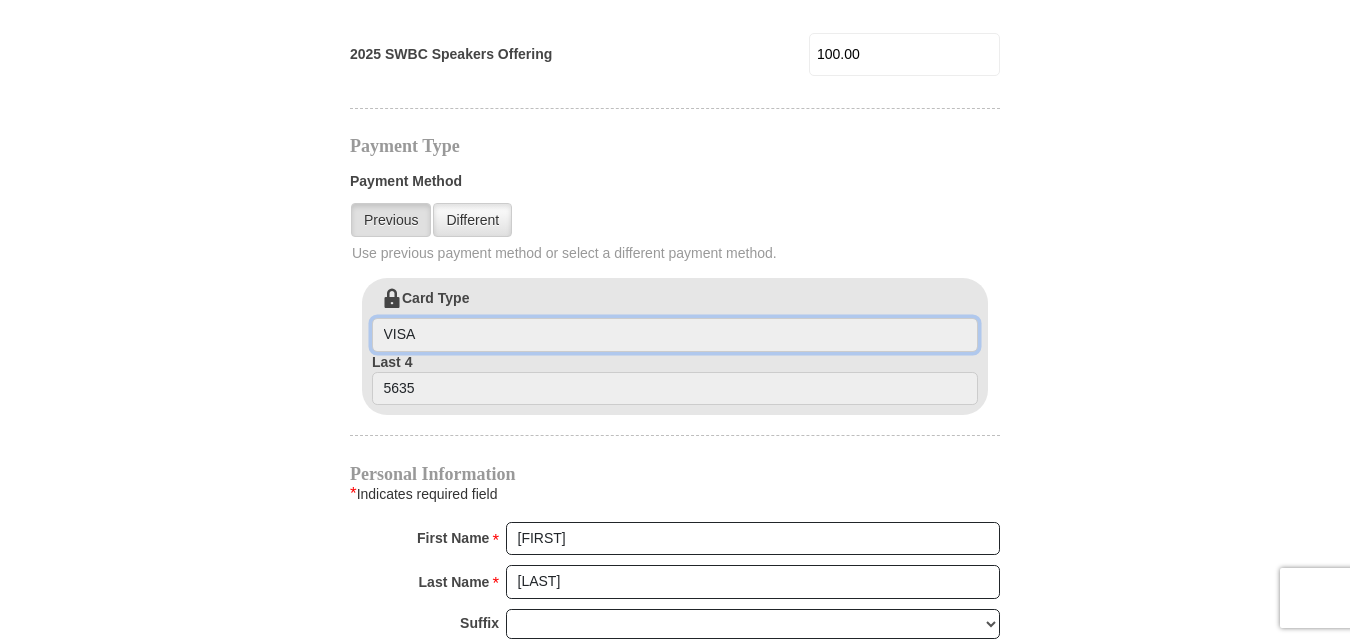 scroll, scrollTop: 984, scrollLeft: 0, axis: vertical 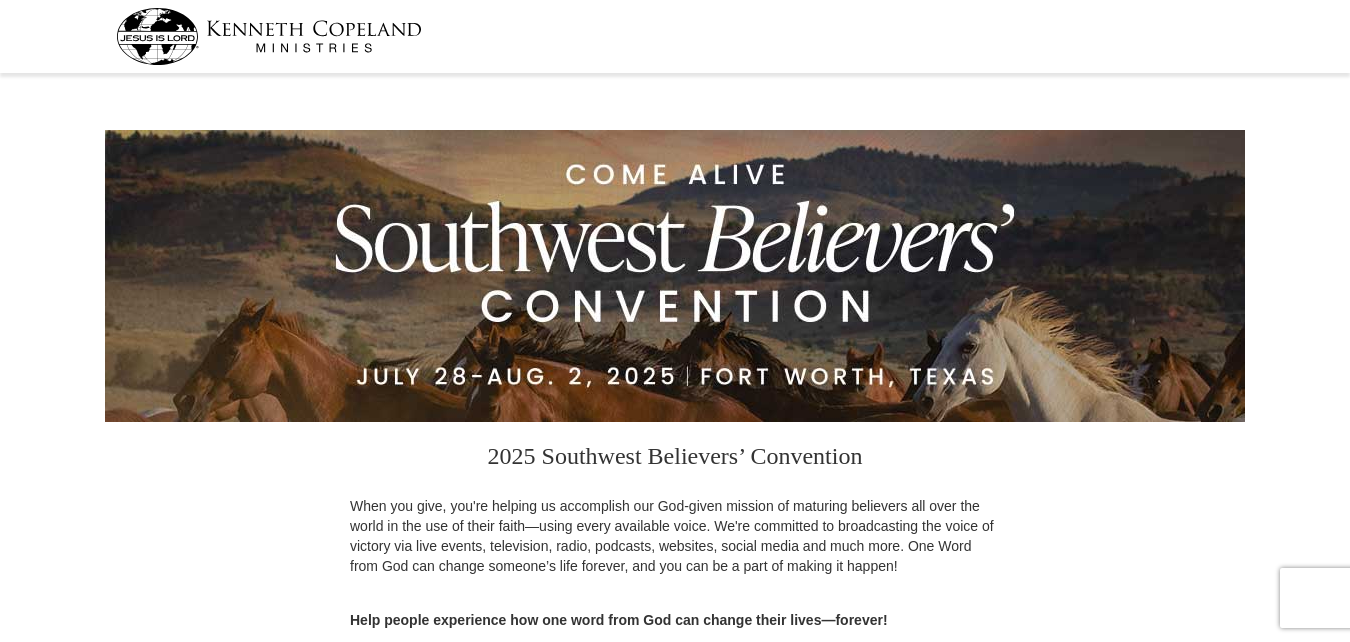 click on "2025 Southwest Believers’ Convention
When you give, you're helping us accomplish our God-given mission of maturing believers all over the world in the use of their faith—using every available voice. We're committed to broadcasting the voice of victory via live events, television, radio, podcasts, websites, social media and much more. One Word from God can change someone’s life forever, and you can be a part of making it happen! Help people experience how one word from God can change their lives—forever!
$25 $" at bounding box center (675, 1827) 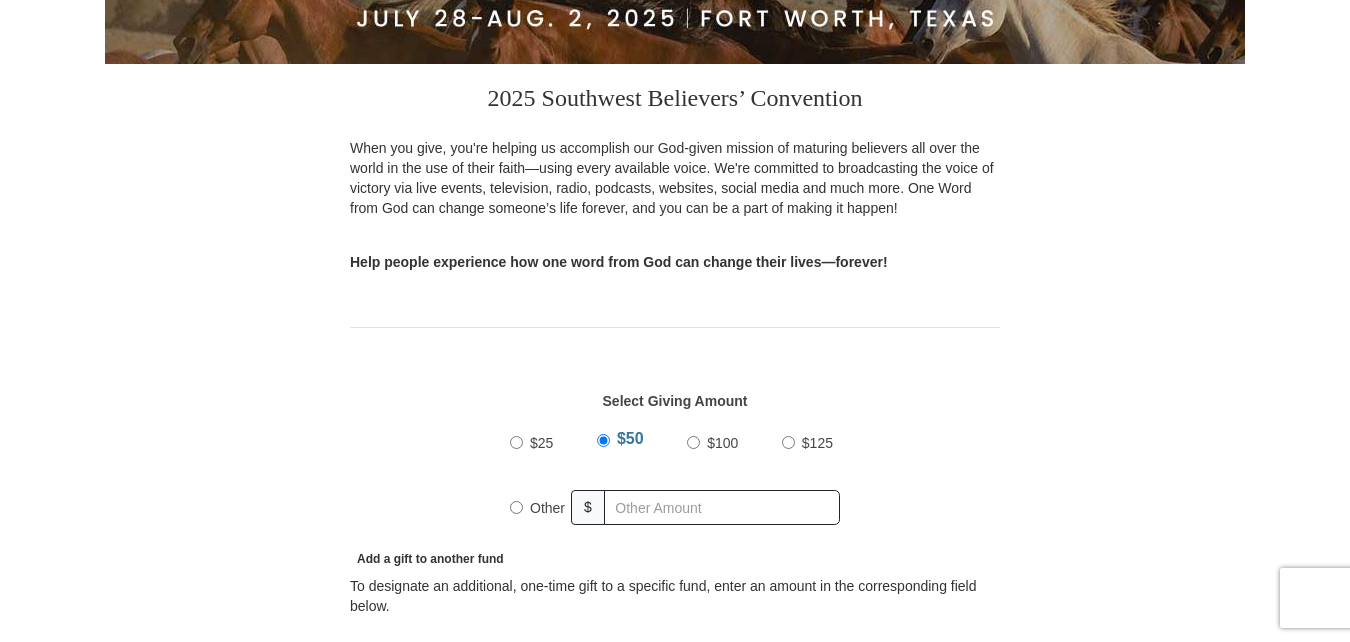 scroll, scrollTop: 360, scrollLeft: 0, axis: vertical 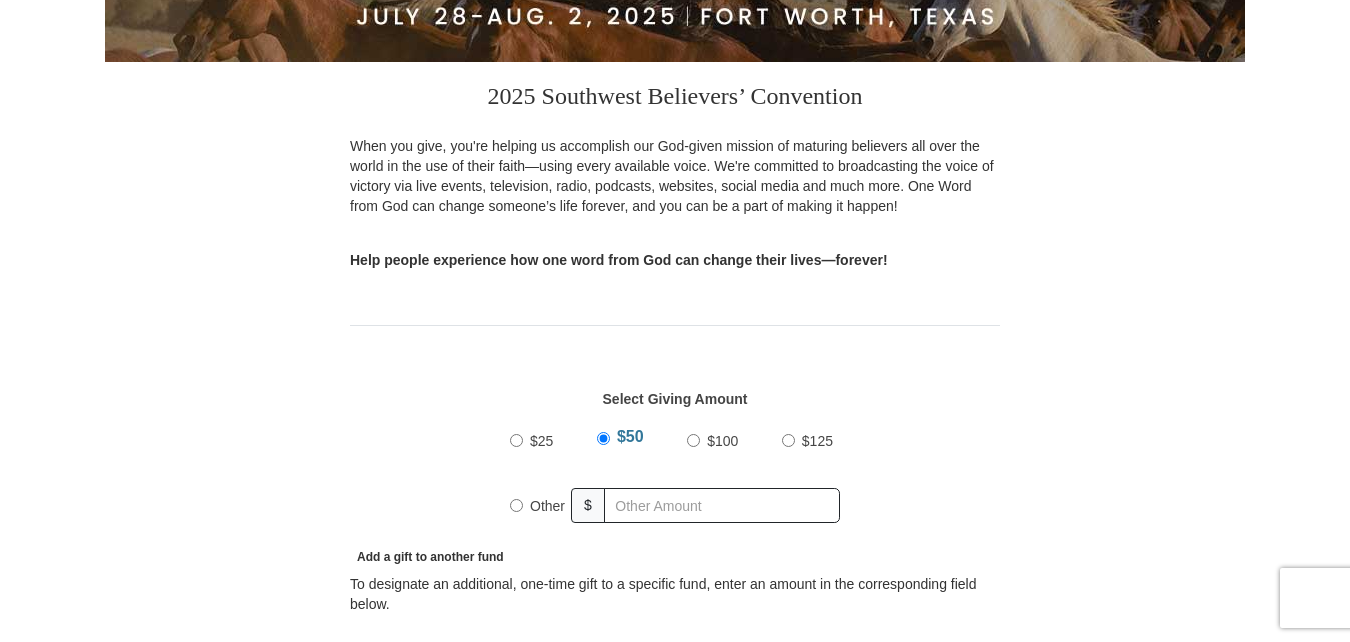 click on "Other" at bounding box center (516, 505) 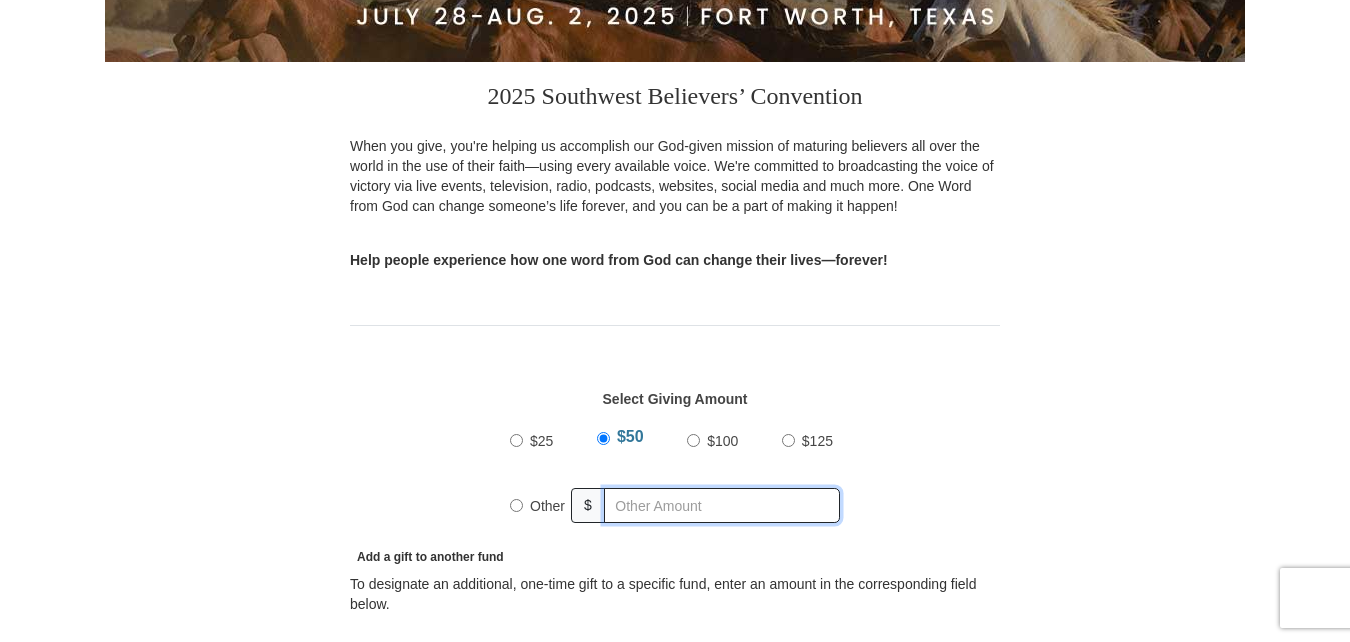 radio on "true" 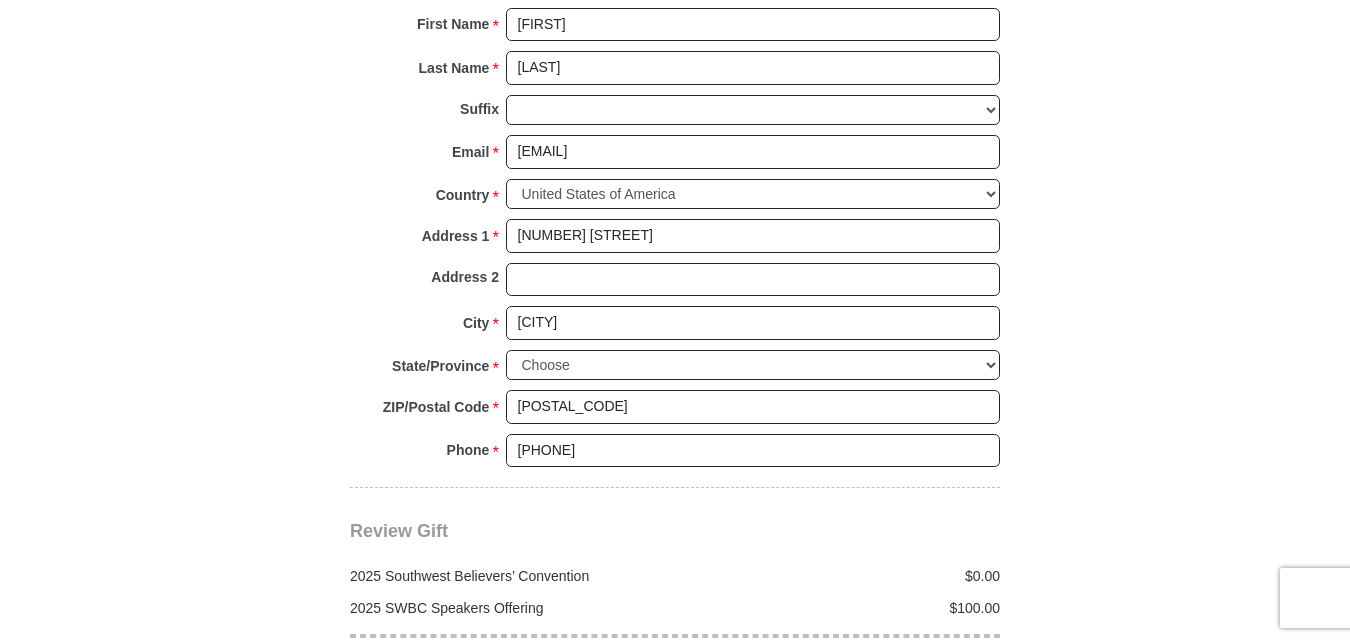scroll, scrollTop: 2045, scrollLeft: 0, axis: vertical 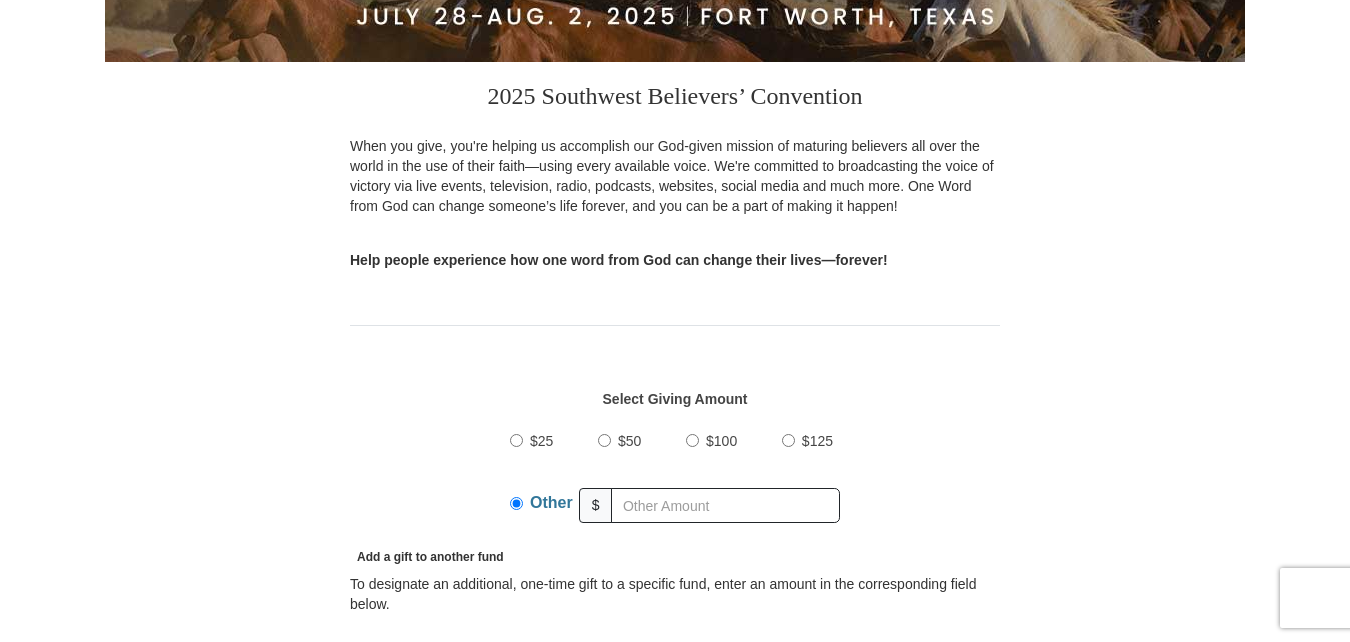 click on "$50" at bounding box center [604, 440] 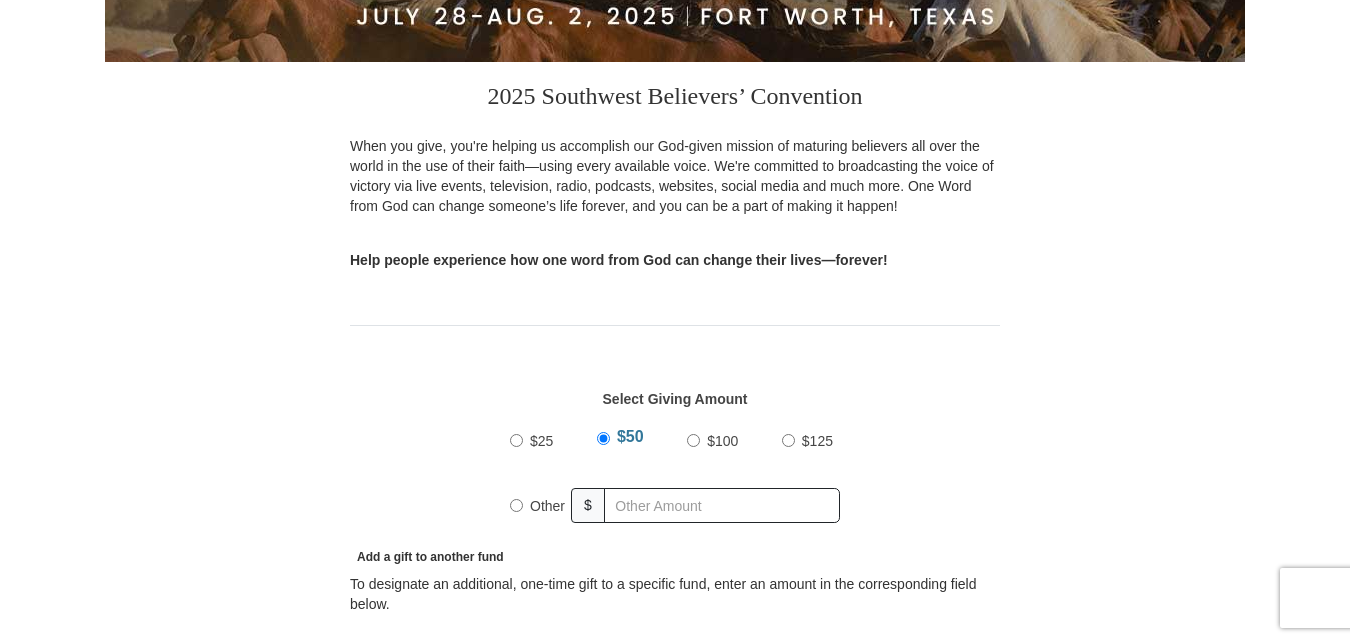 click on "$100" at bounding box center (693, 440) 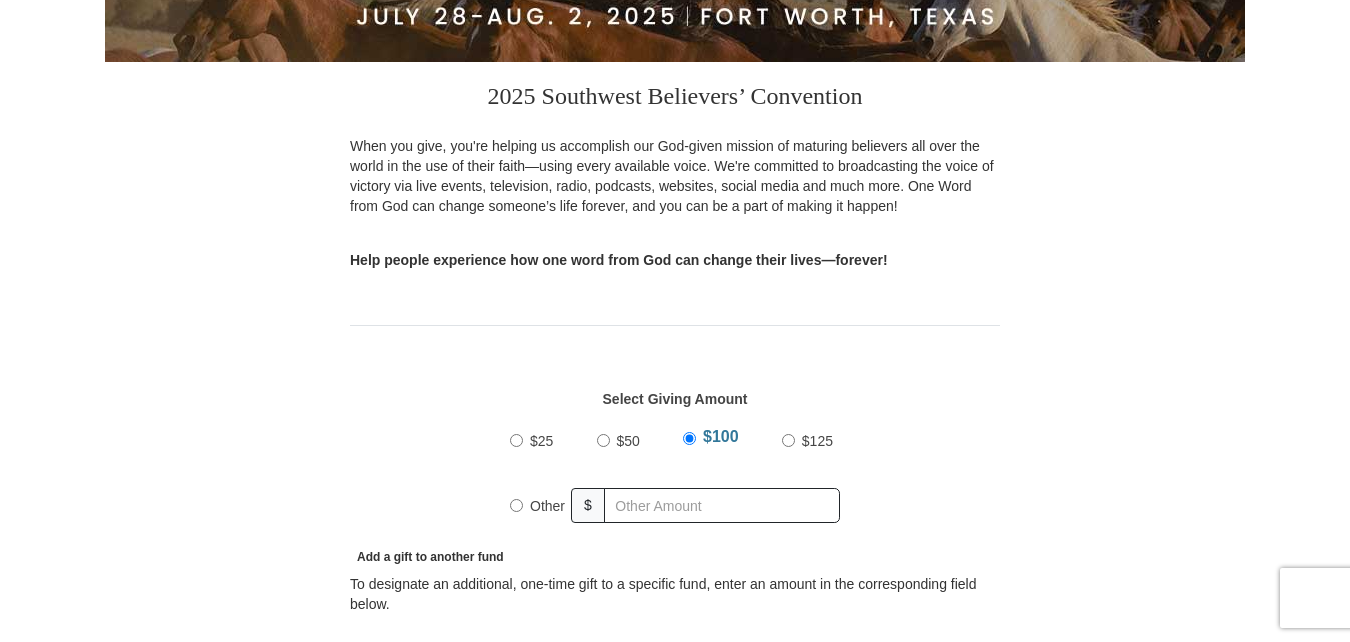 click on "$50" at bounding box center [603, 440] 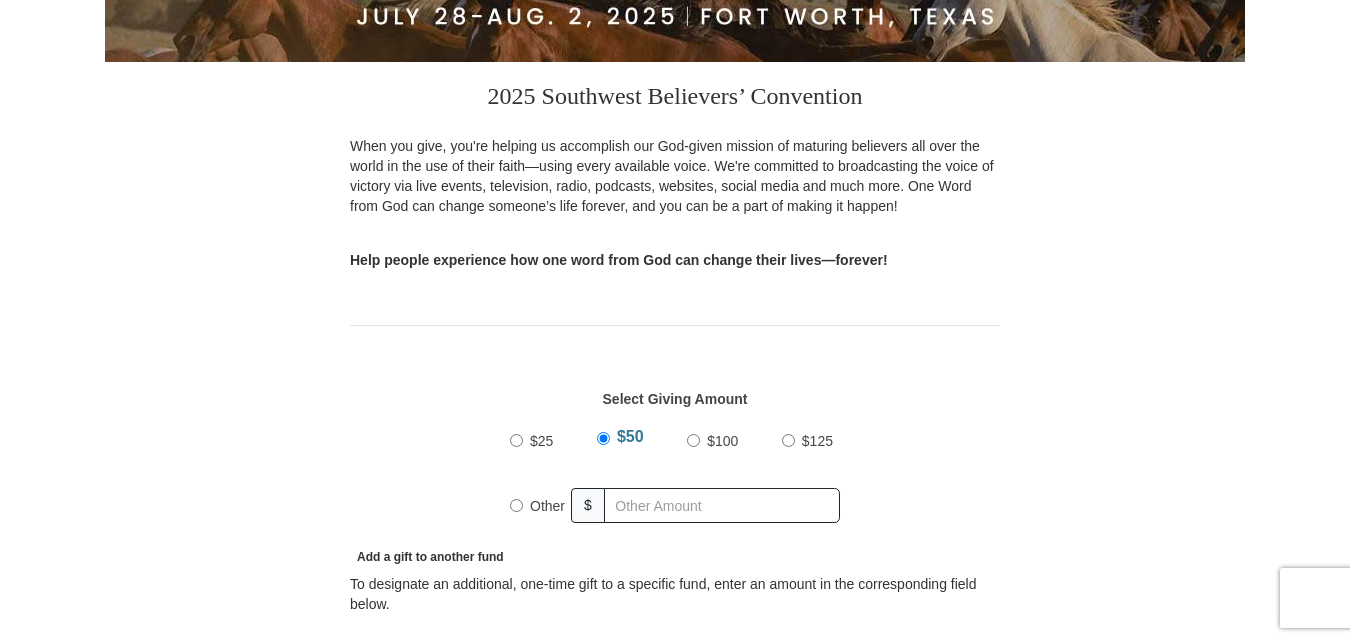 click on "2025 Southwest Believers’ Convention
When you give, you're helping us accomplish our God-given mission of maturing believers all over the world in the use of their faith—using every available voice. We're committed to broadcasting the voice of victory via live events, television, radio, podcasts, websites, social media and much more. One Word from God can change someone’s life forever, and you can be a part of making it happen! Help people experience how one word from God can change their lives—forever!
$25 $" at bounding box center (675, 1467) 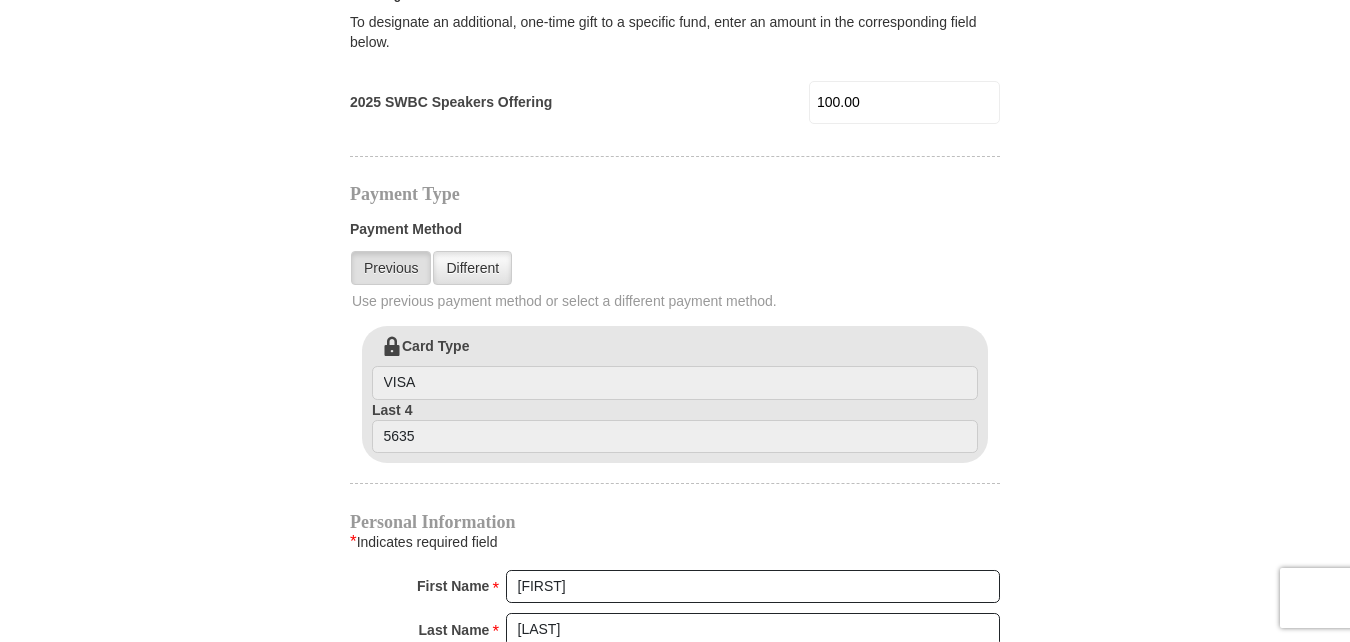 scroll, scrollTop: 360, scrollLeft: 0, axis: vertical 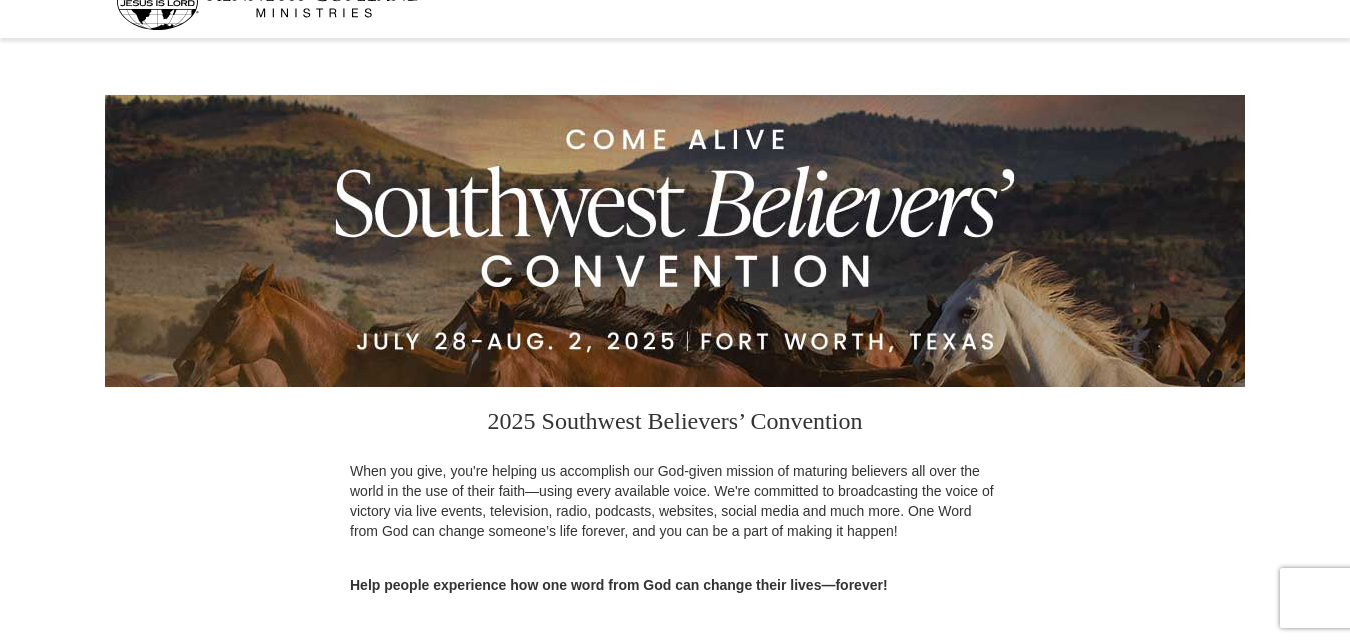 click on "2025 Southwest Believers’ Convention
When you give, you're helping us accomplish our God-given mission of maturing believers all over the world in the use of their faith—using every available voice. We're committed to broadcasting the voice of victory via live events, television, radio, podcasts, websites, social media and much more. One Word from God can change someone’s life forever, and you can be a part of making it happen! Help people experience how one word from God can change their lives—forever!
$25 $" at bounding box center [675, 1792] 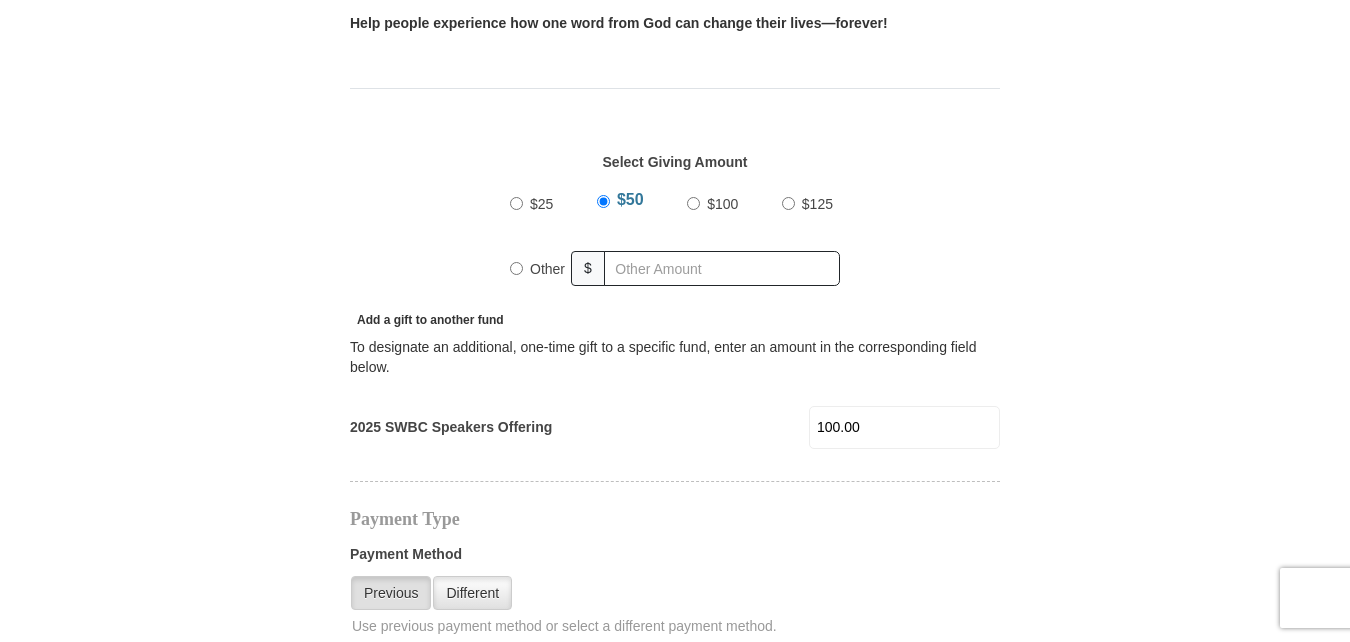 click on "$100" at bounding box center (693, 203) 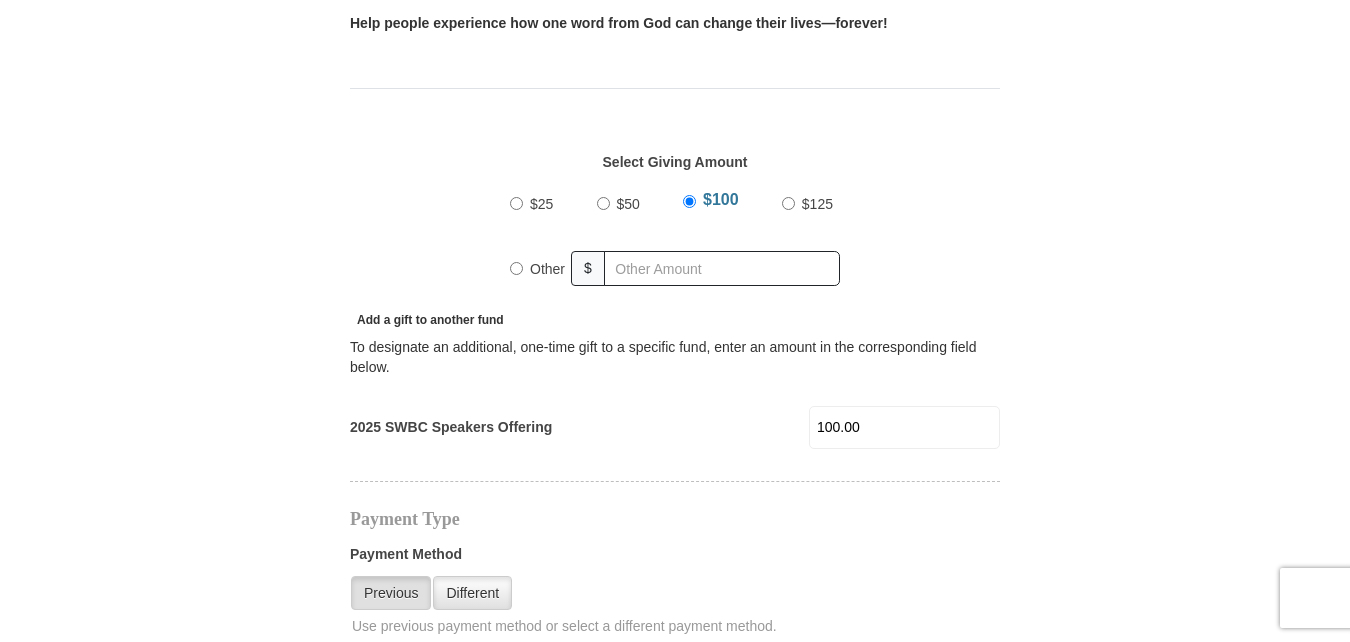 scroll, scrollTop: 36, scrollLeft: 0, axis: vertical 